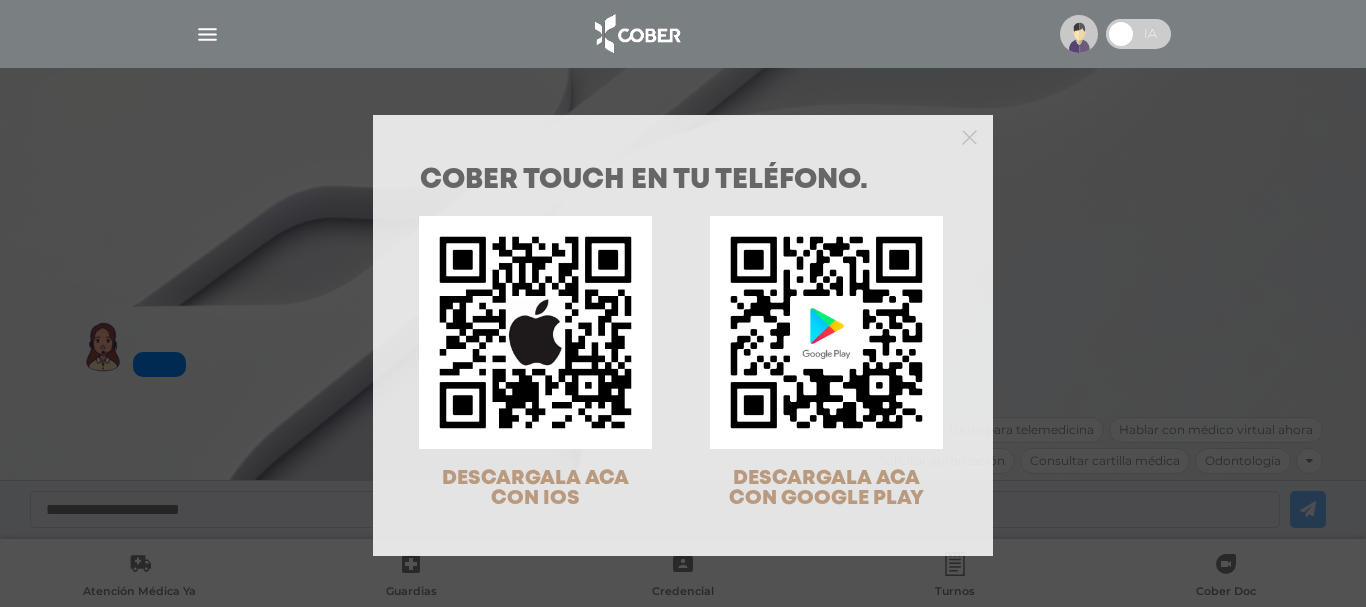 scroll, scrollTop: 0, scrollLeft: 0, axis: both 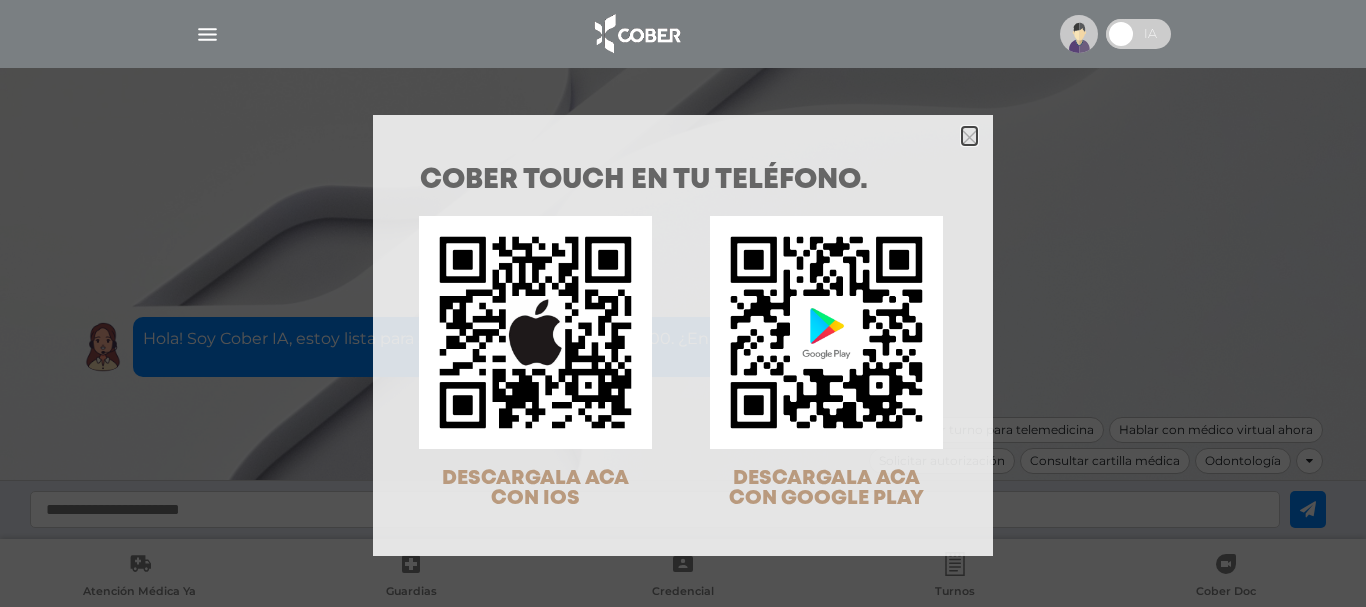 click 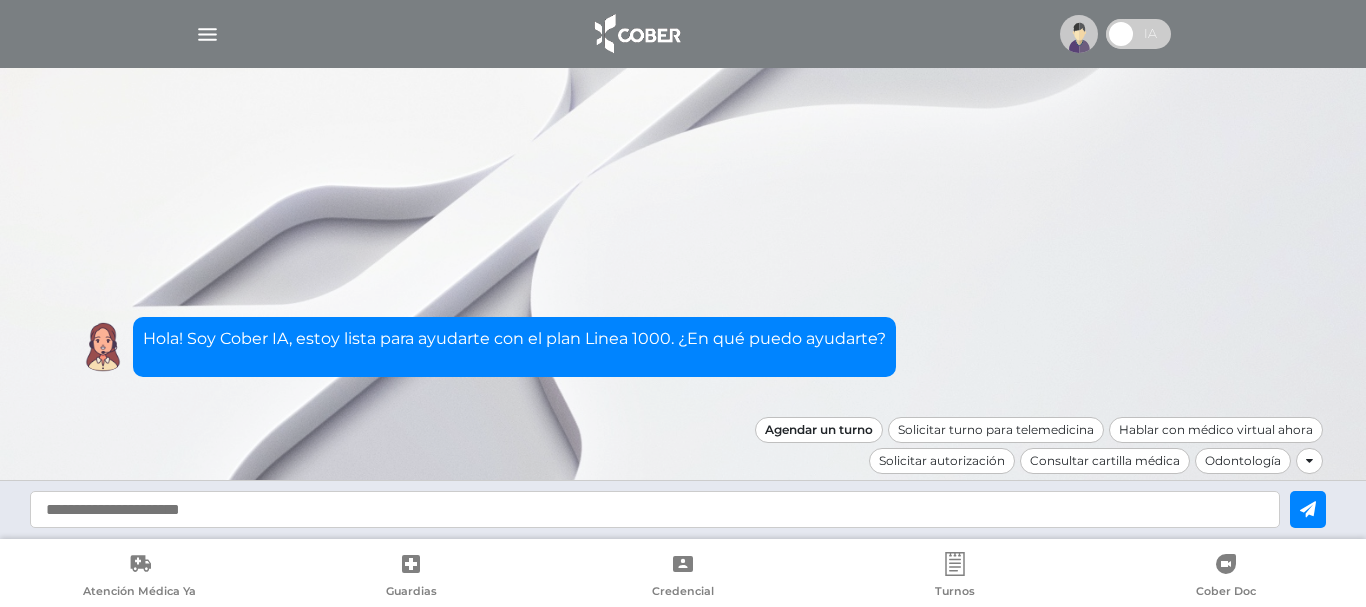 click on "Agendar un turno" at bounding box center (819, 430) 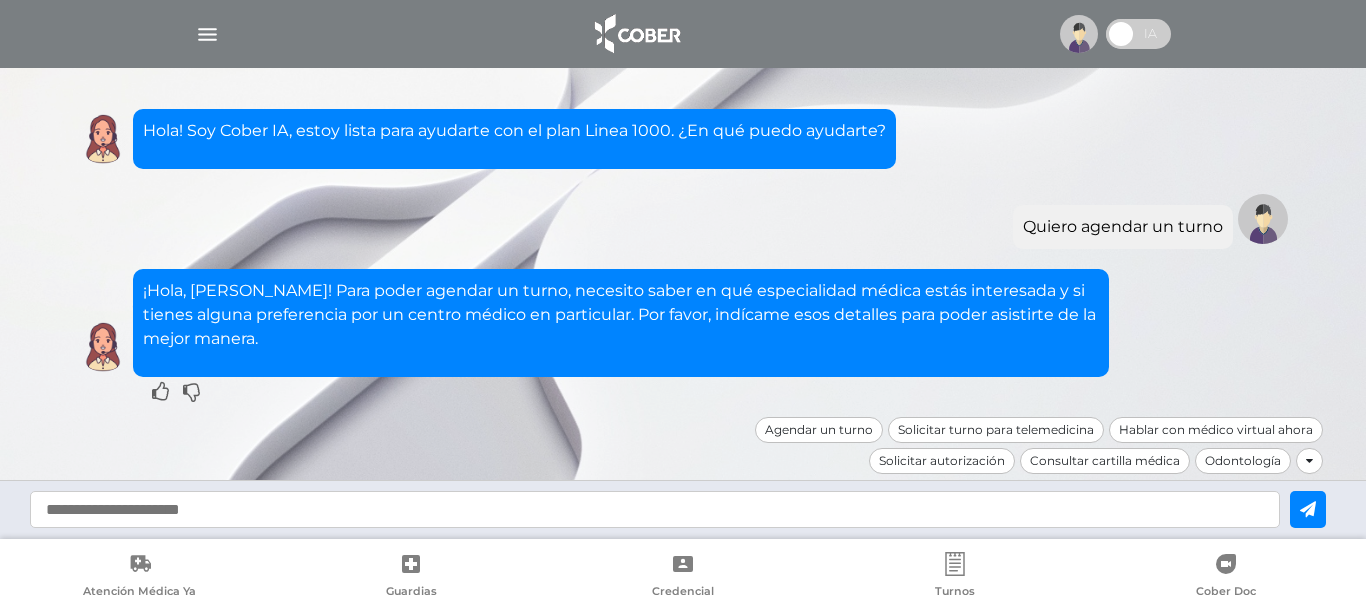 click at bounding box center (655, 509) 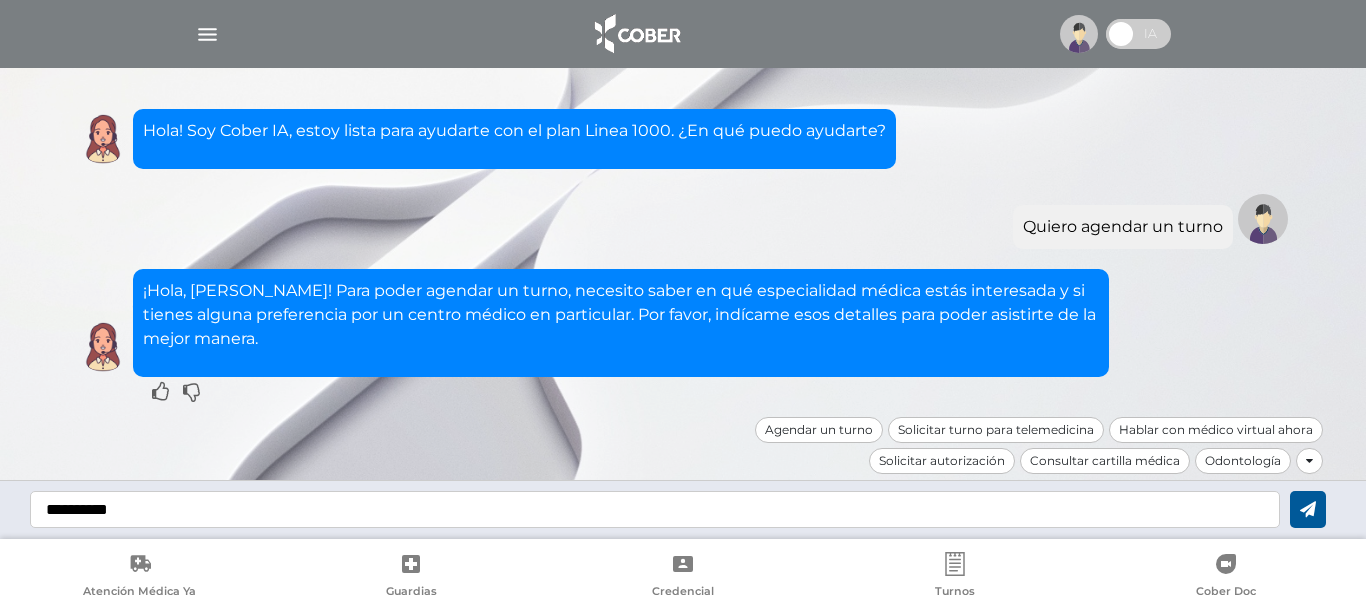 type on "**********" 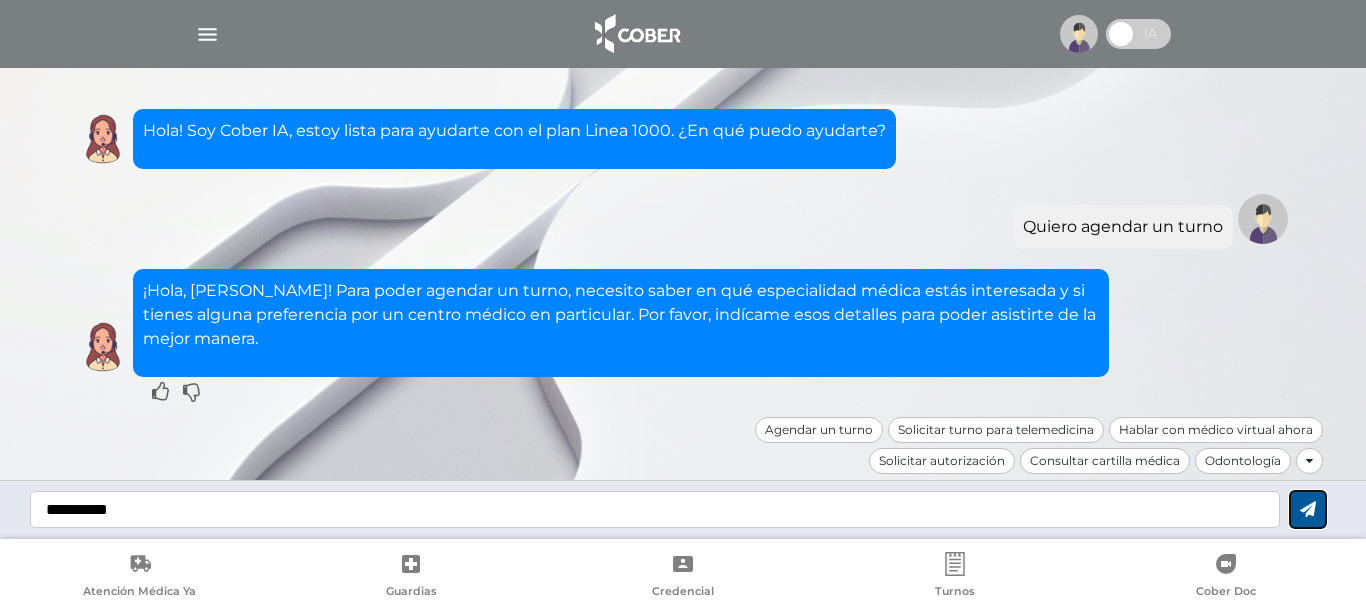 click at bounding box center (1308, 509) 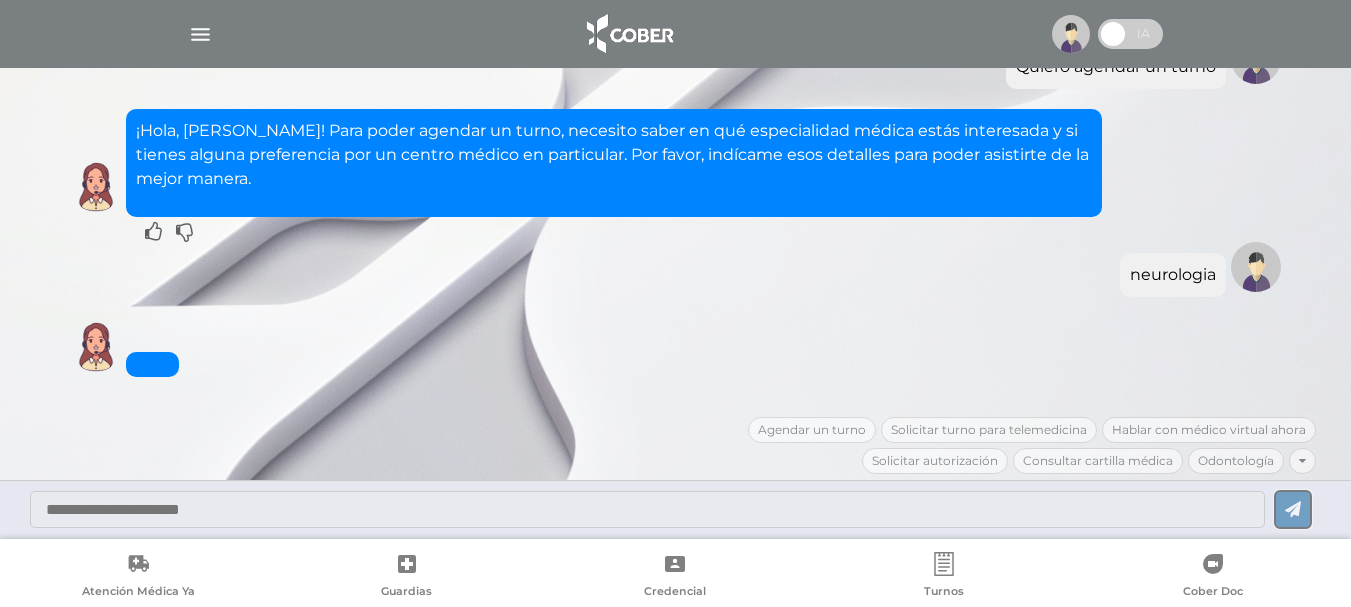 scroll, scrollTop: 357, scrollLeft: 0, axis: vertical 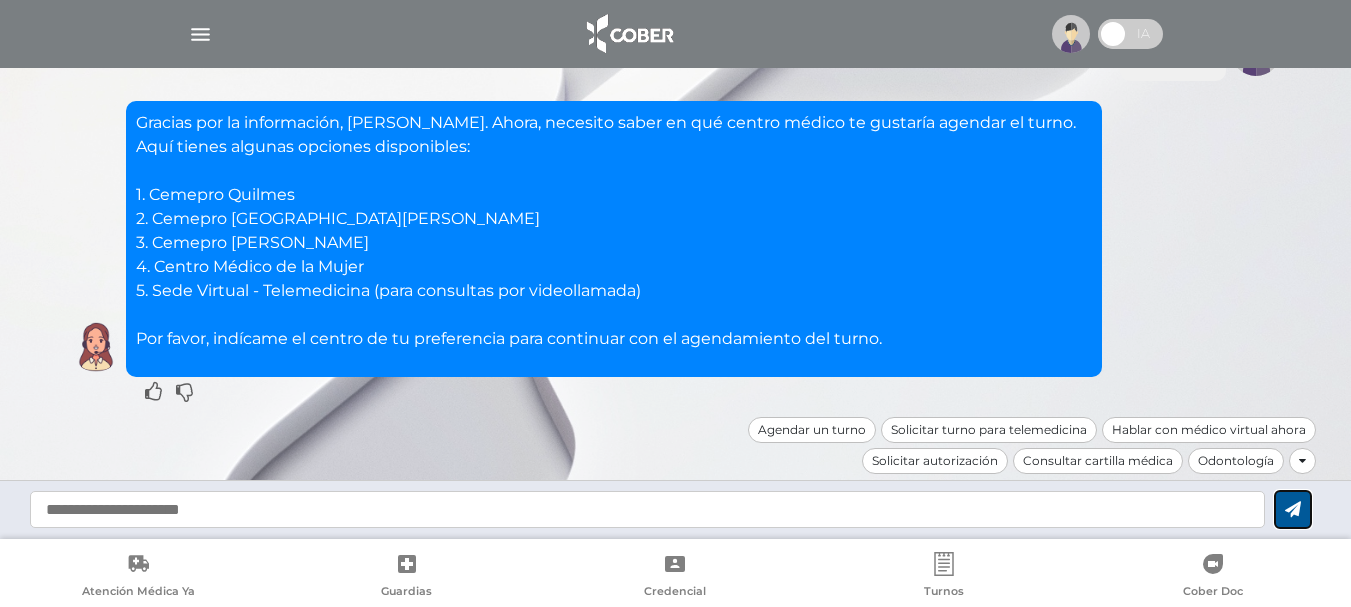 type 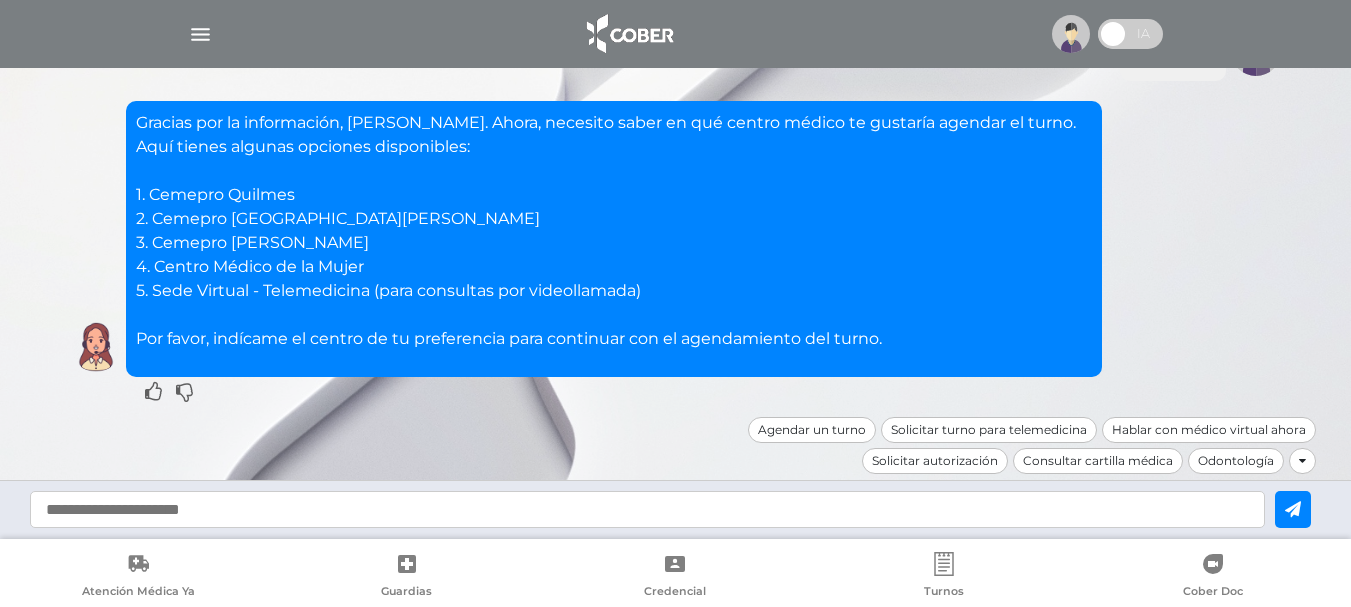 click at bounding box center [647, 509] 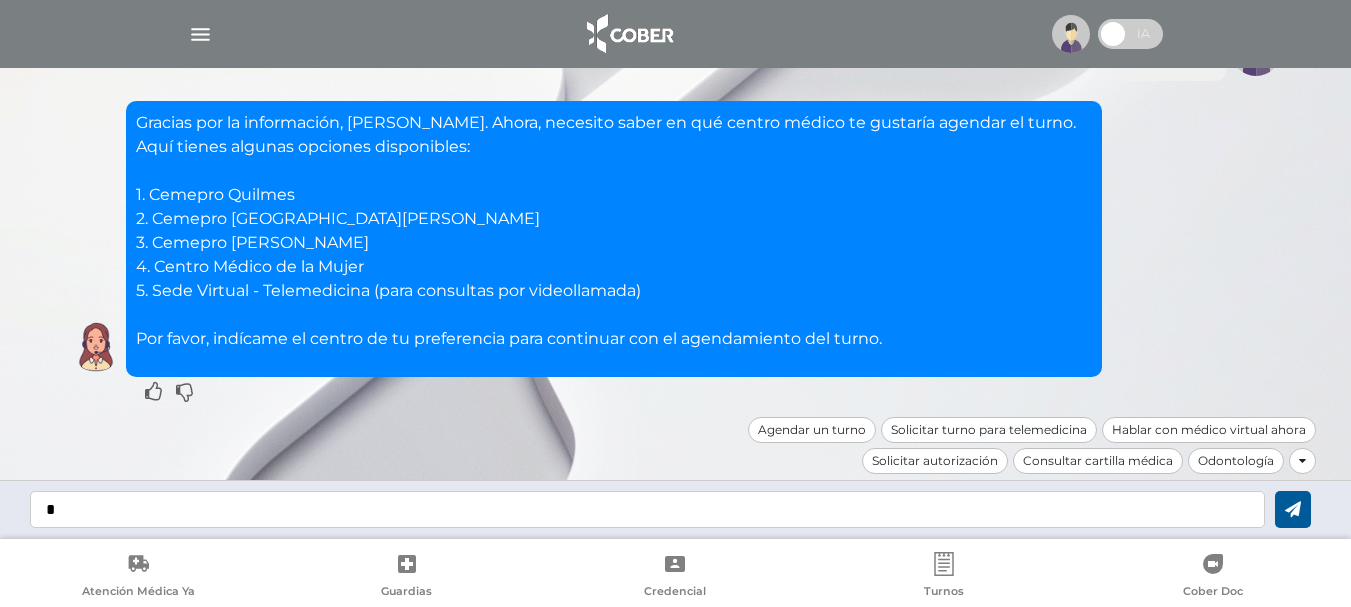 type on "*" 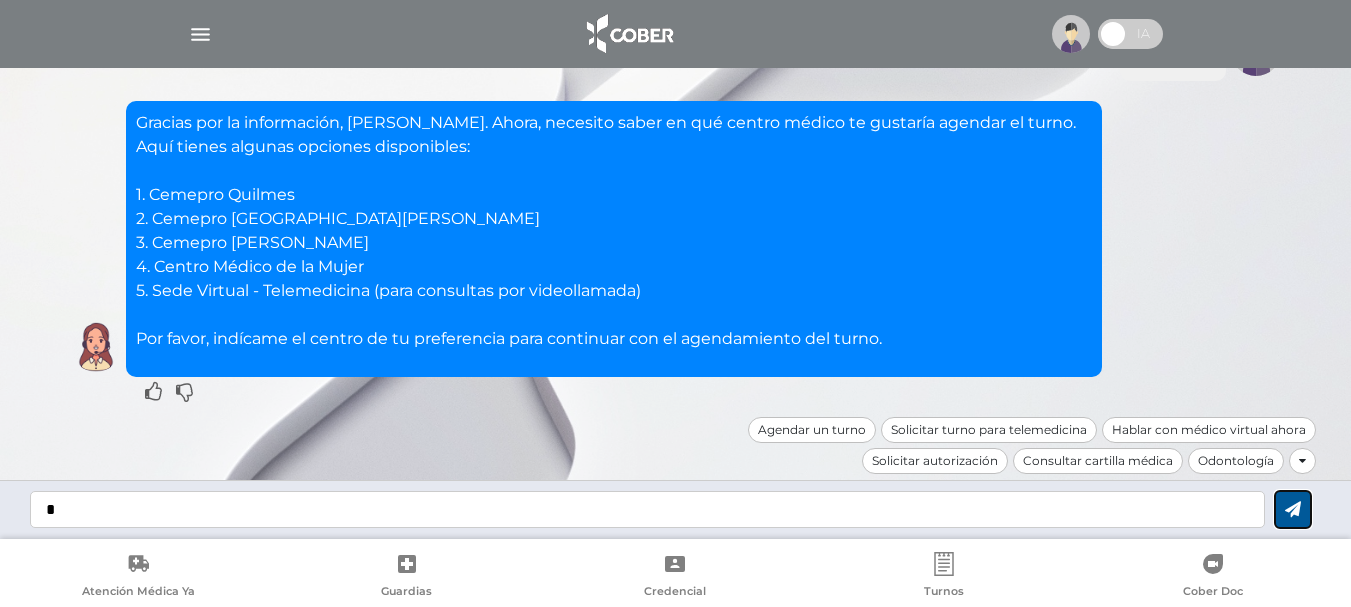 click at bounding box center [1293, 509] 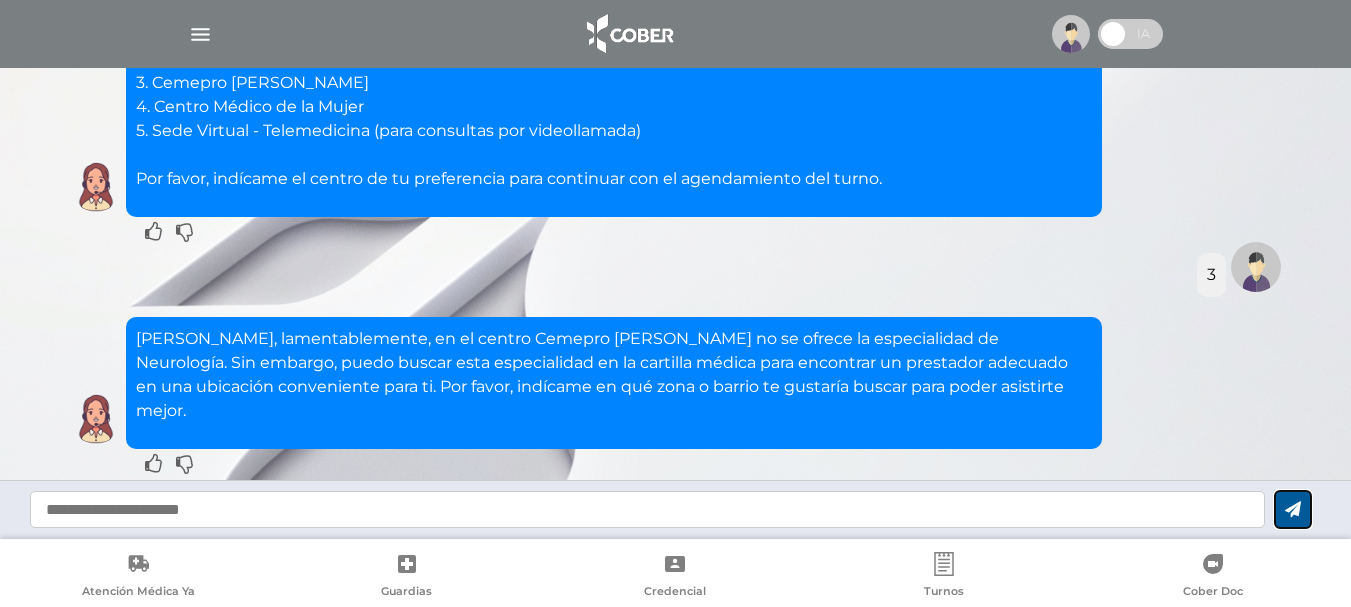 scroll, scrollTop: 565, scrollLeft: 0, axis: vertical 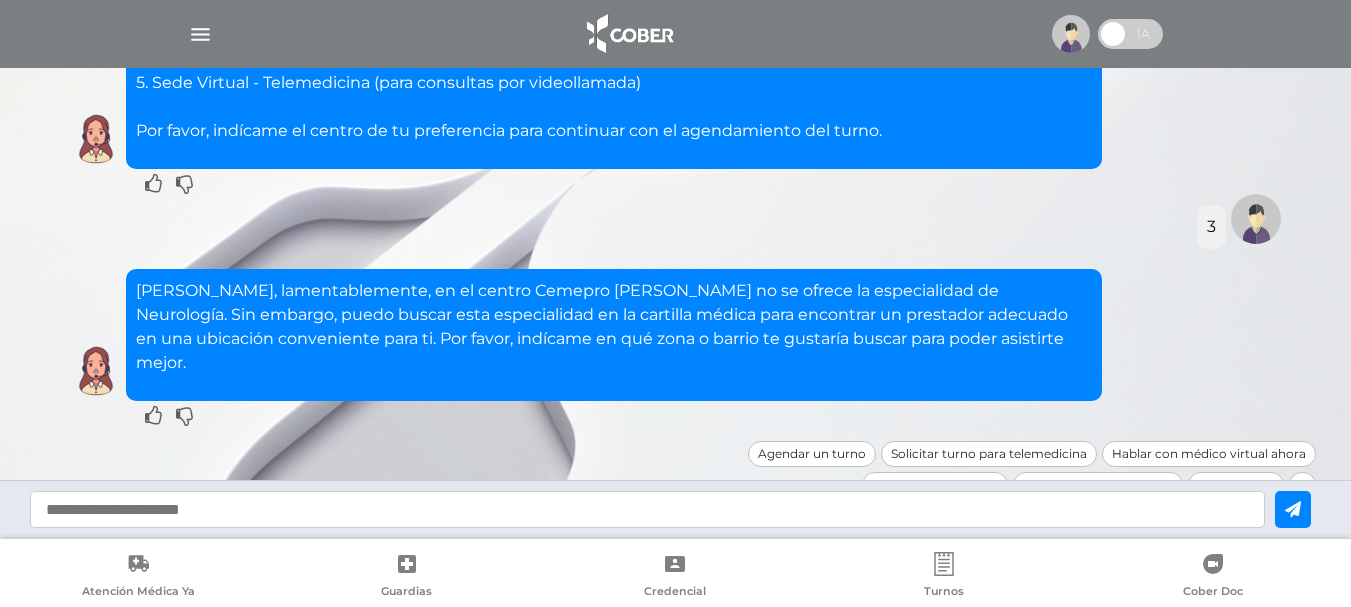 click at bounding box center (647, 509) 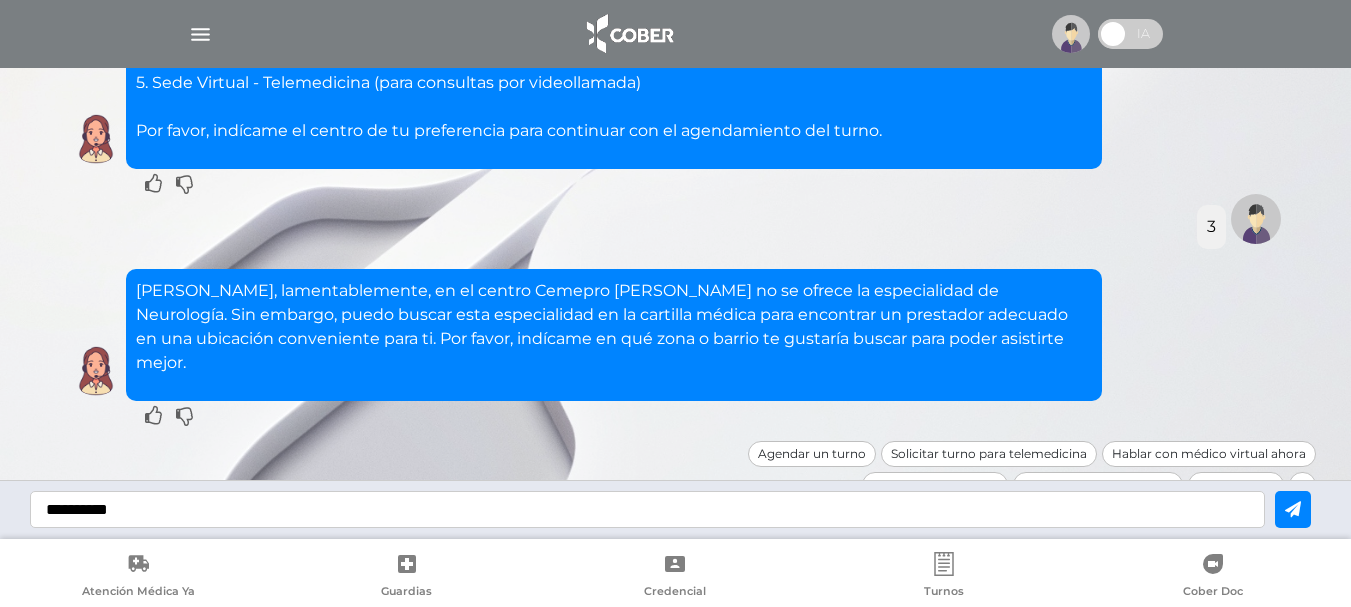 type on "**********" 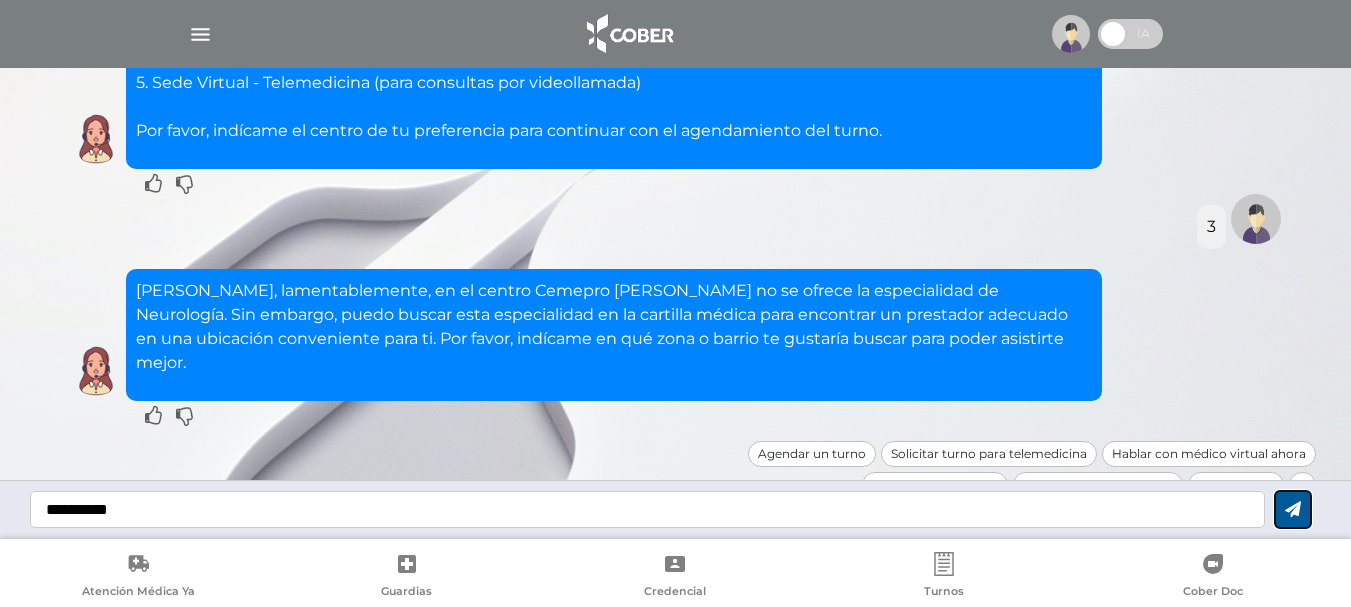 click at bounding box center [1293, 509] 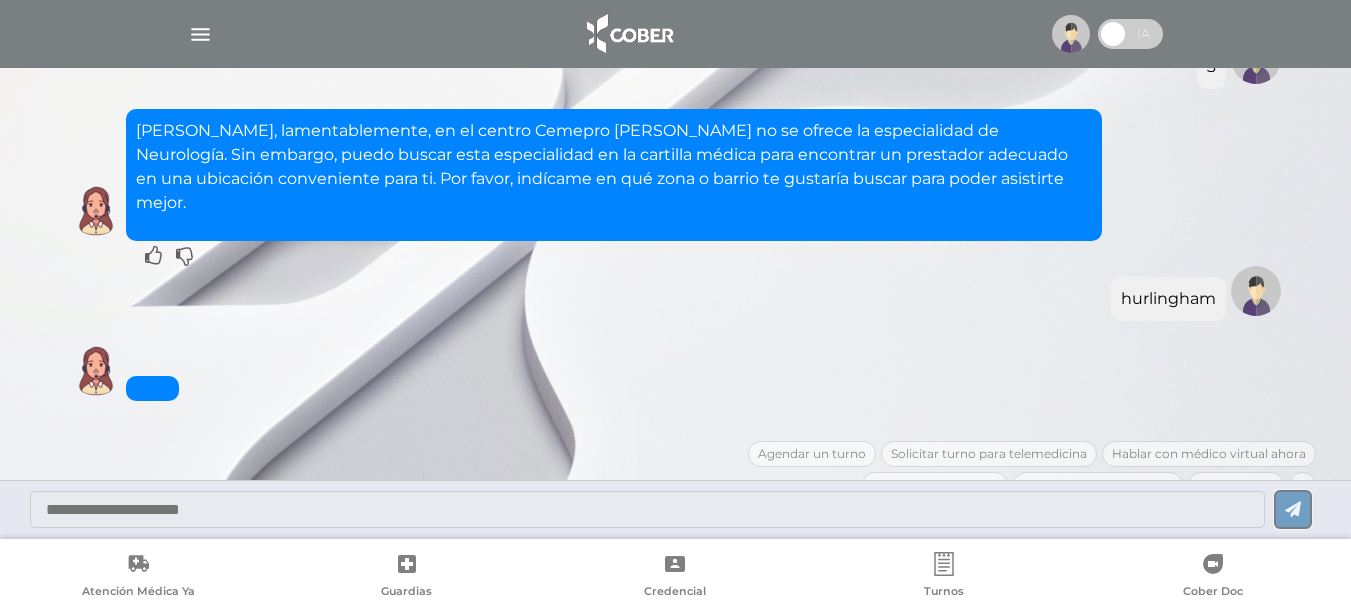 scroll, scrollTop: 989, scrollLeft: 0, axis: vertical 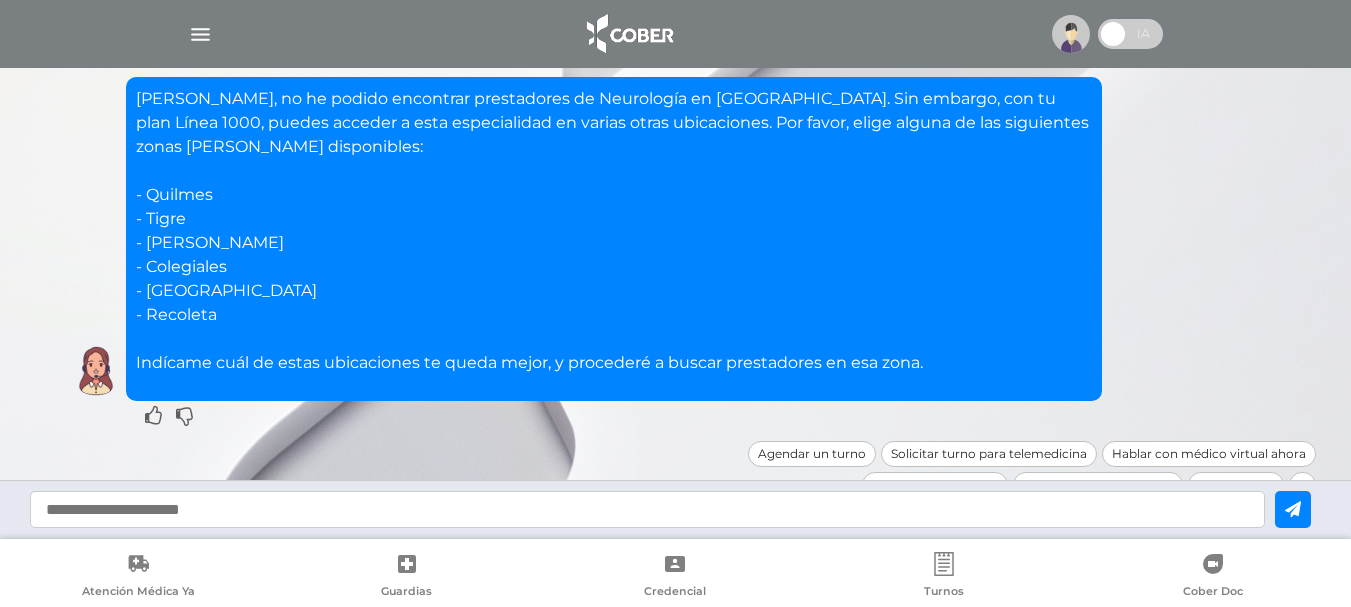 click at bounding box center [647, 509] 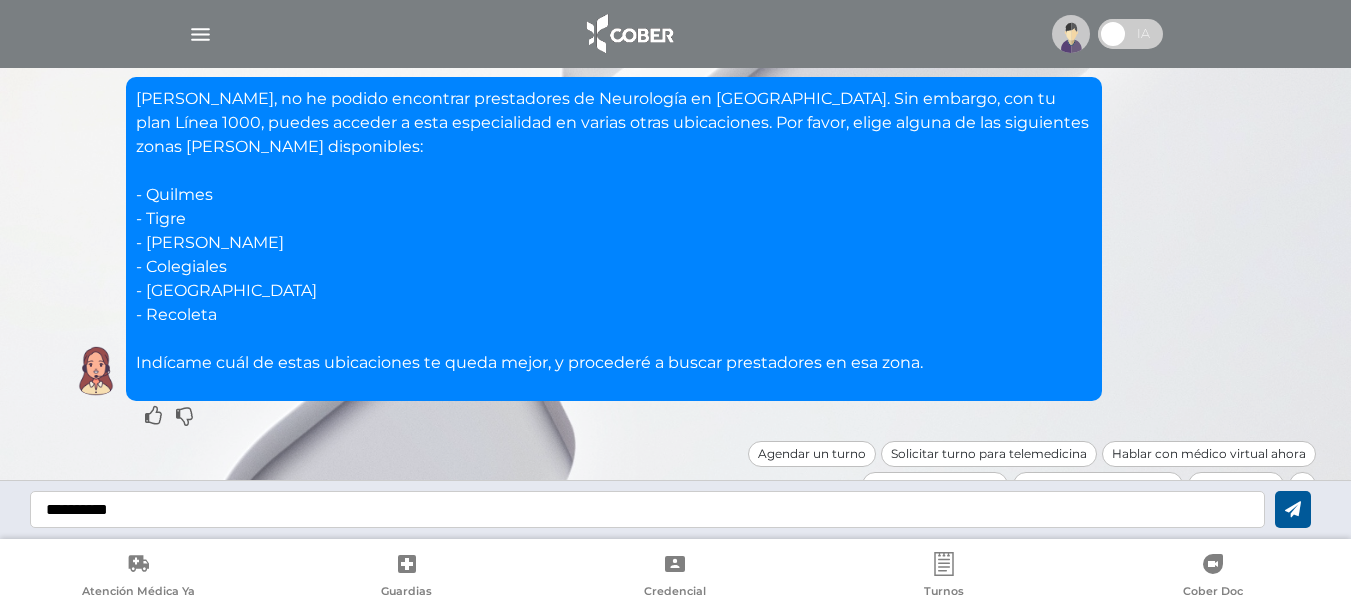 type on "**********" 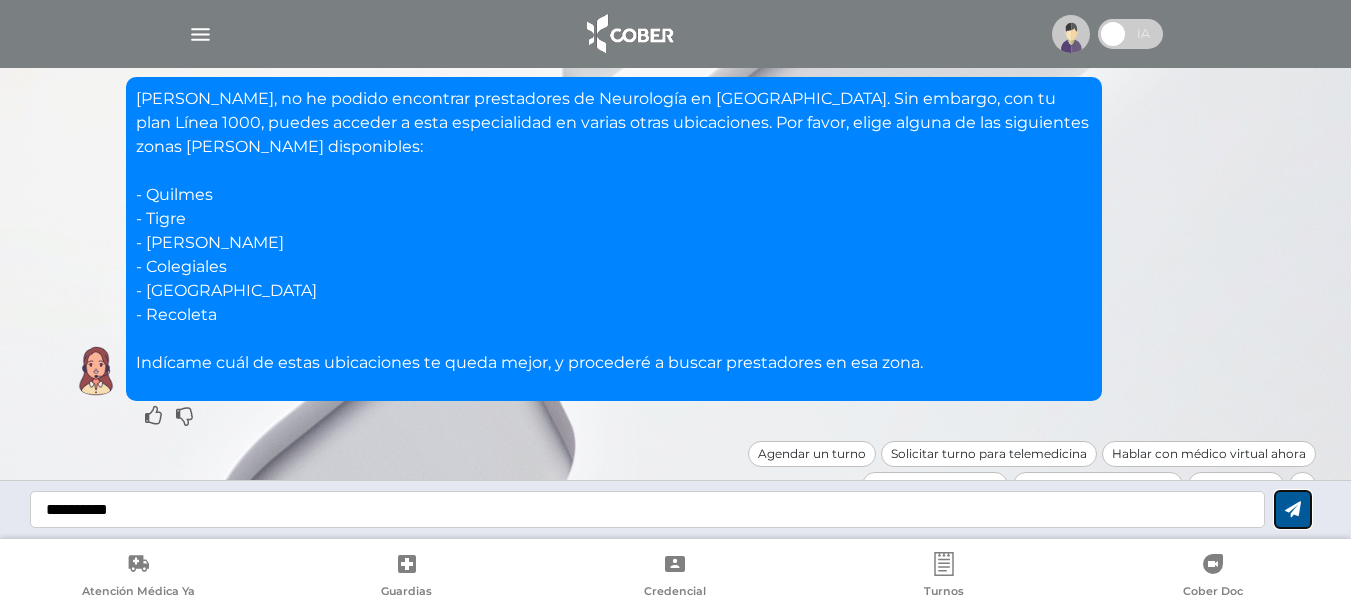 click at bounding box center (1293, 509) 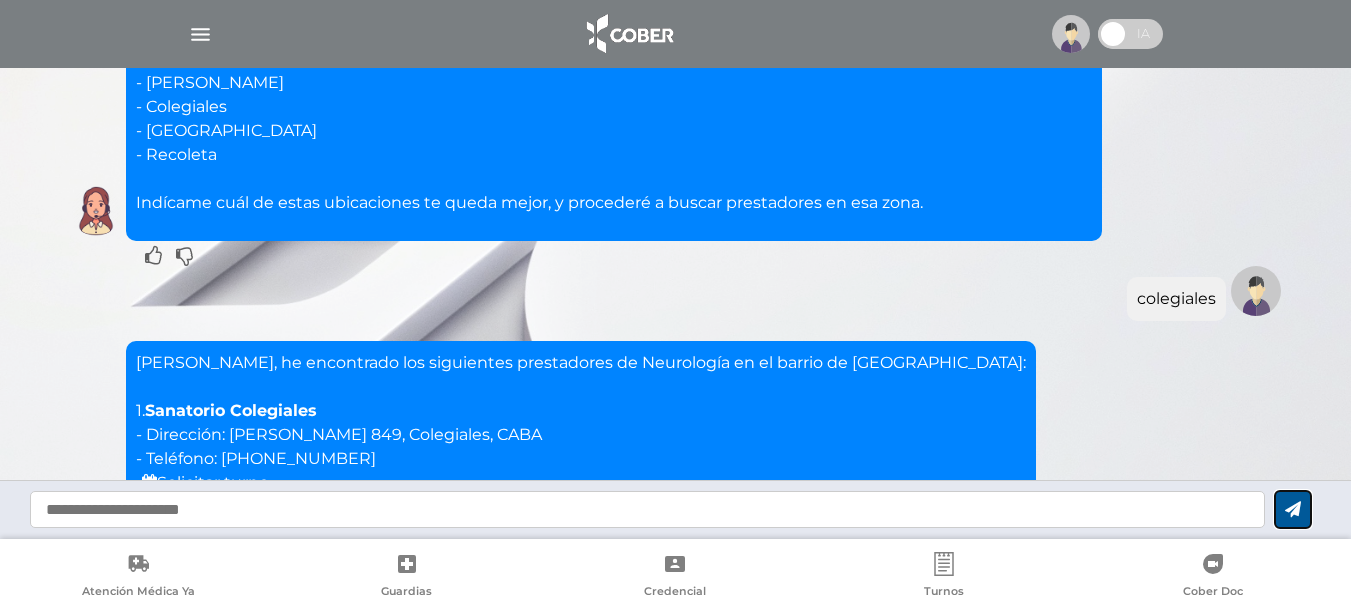 scroll, scrollTop: 1461, scrollLeft: 0, axis: vertical 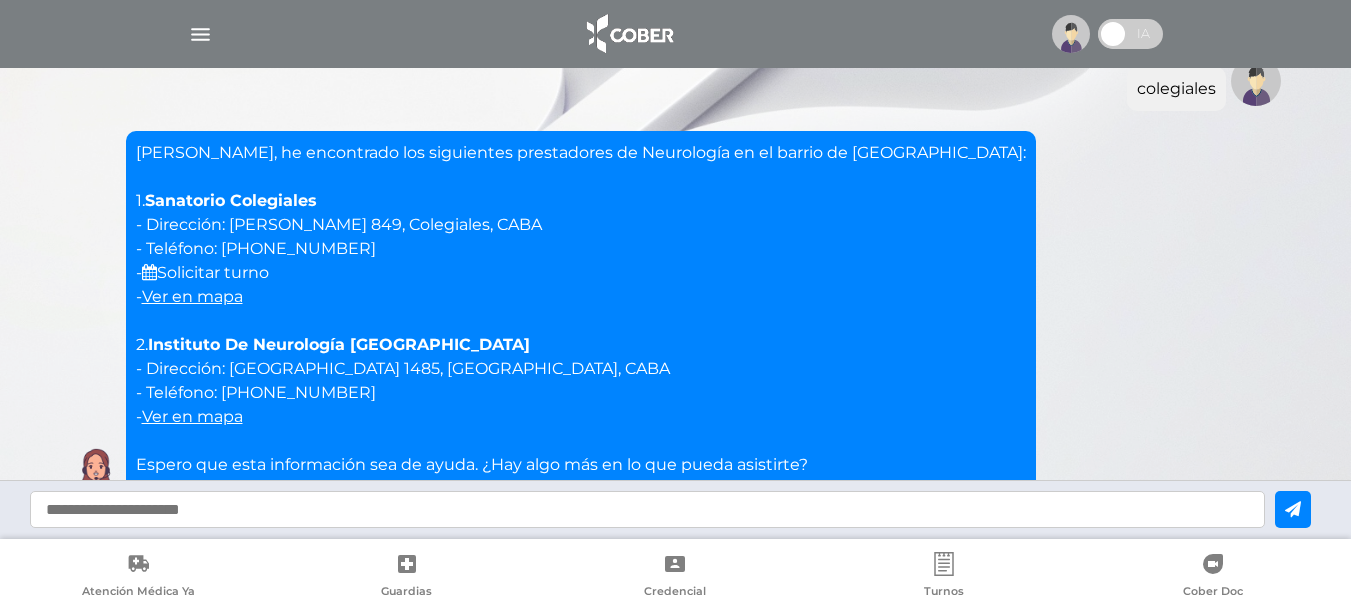 click on "Solicitar turno" at bounding box center (205, 272) 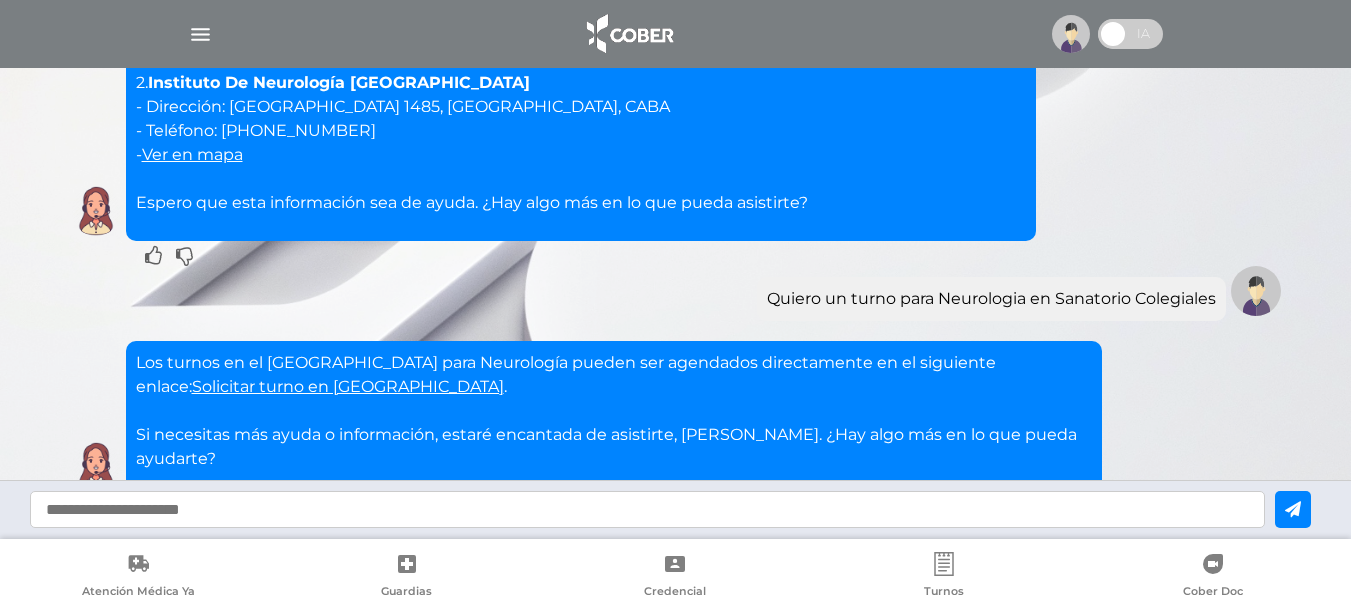 scroll, scrollTop: 1693, scrollLeft: 0, axis: vertical 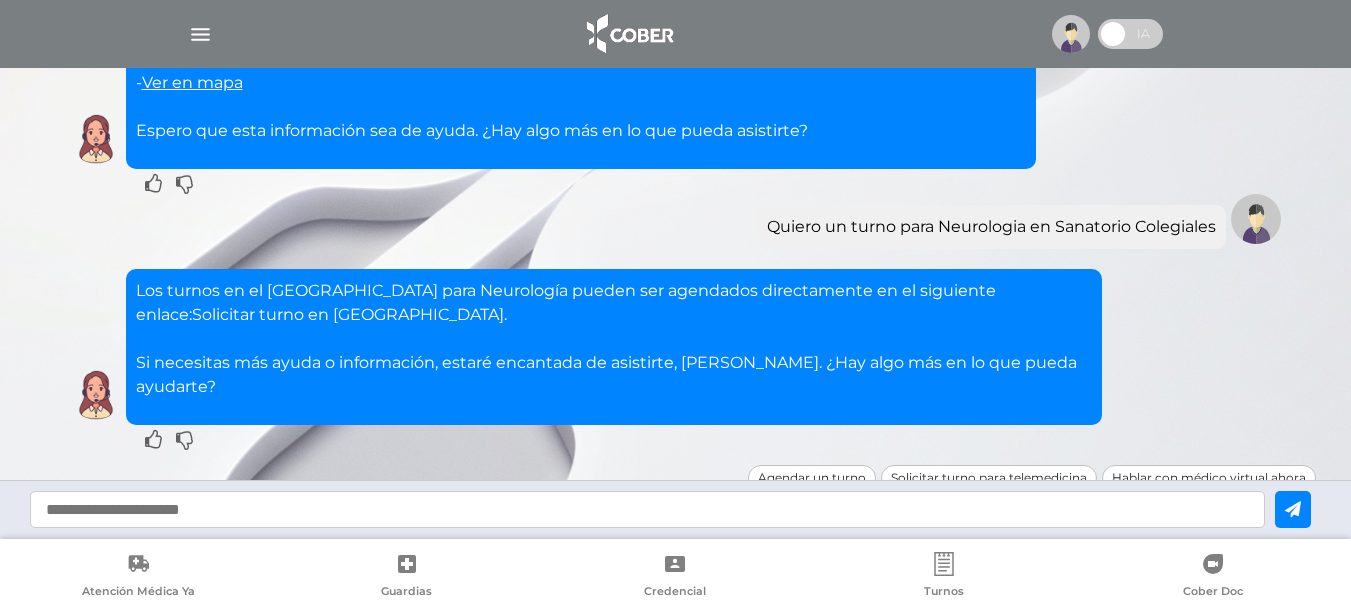 click on "Solicitar turno en Sanatorio Colegiales" at bounding box center [348, 314] 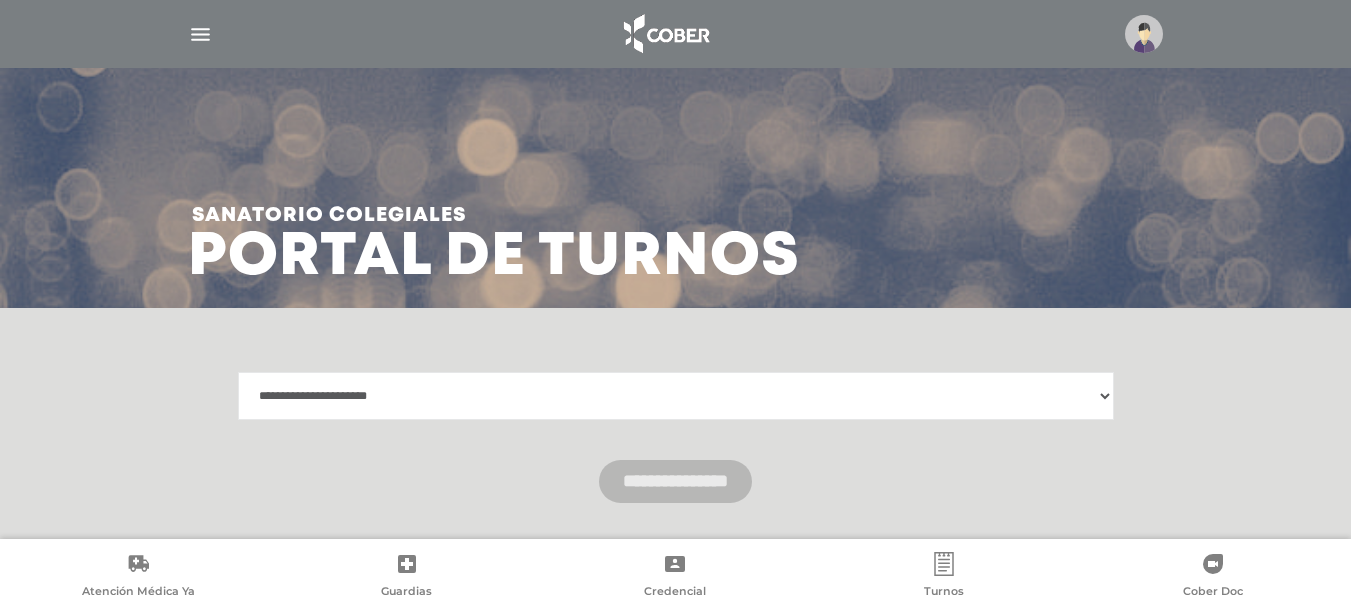 scroll, scrollTop: 0, scrollLeft: 0, axis: both 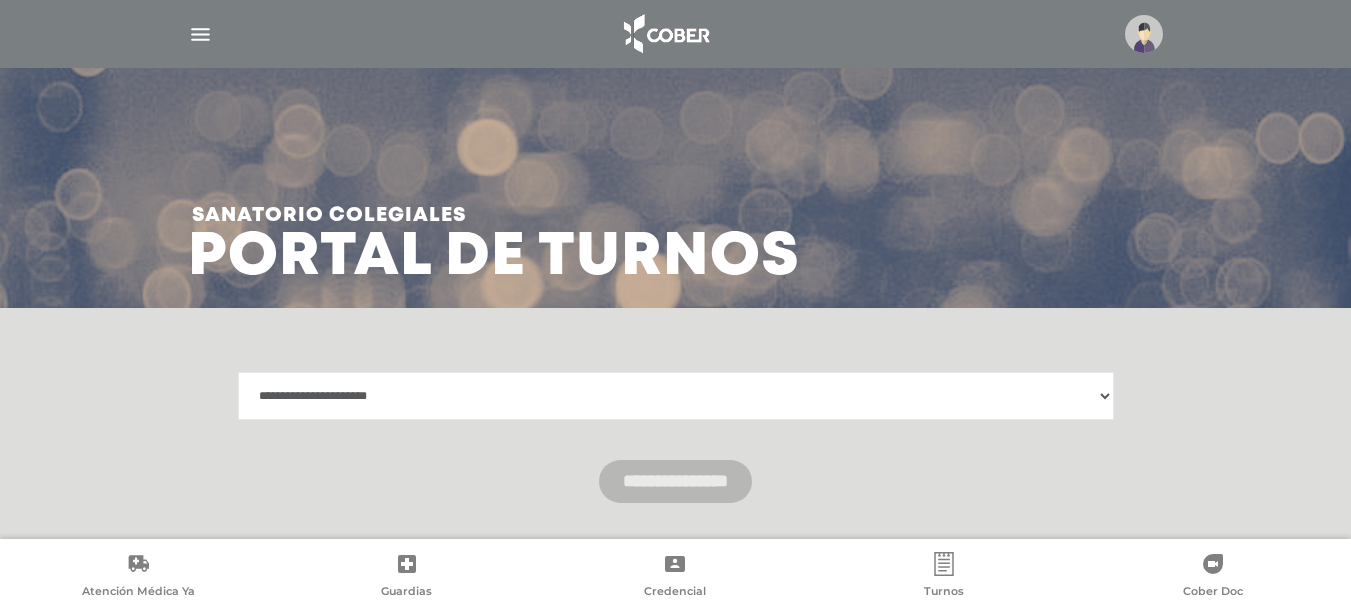 select on "**********" 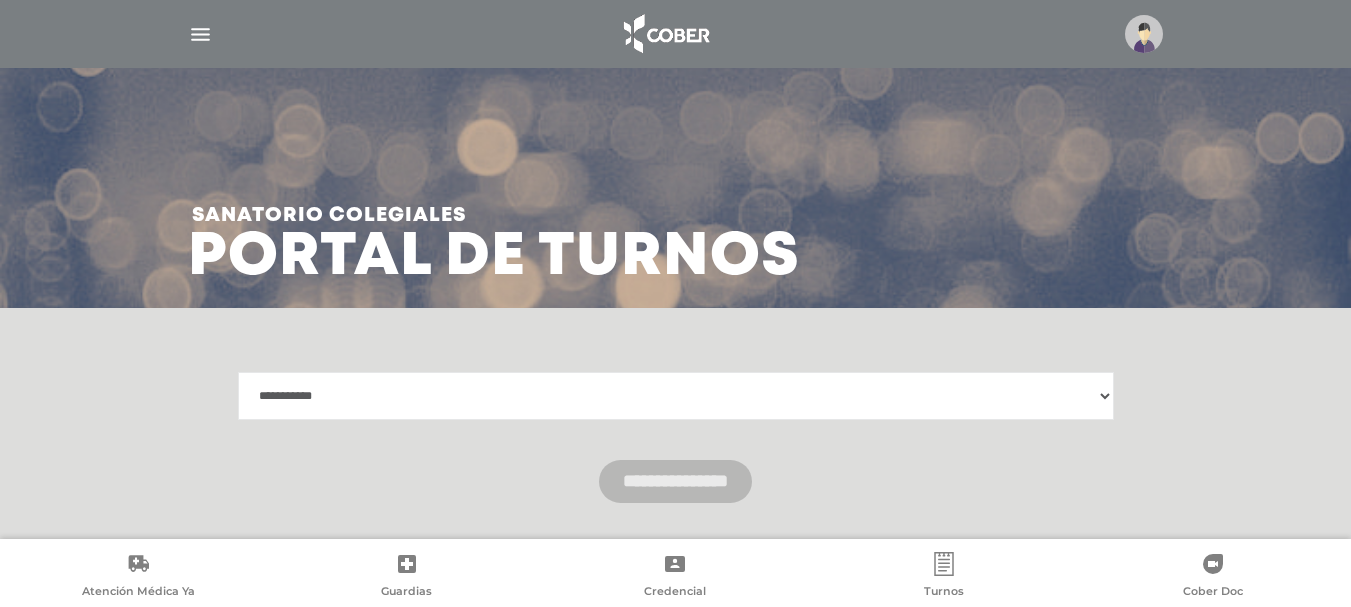 click on "**********" at bounding box center [676, 396] 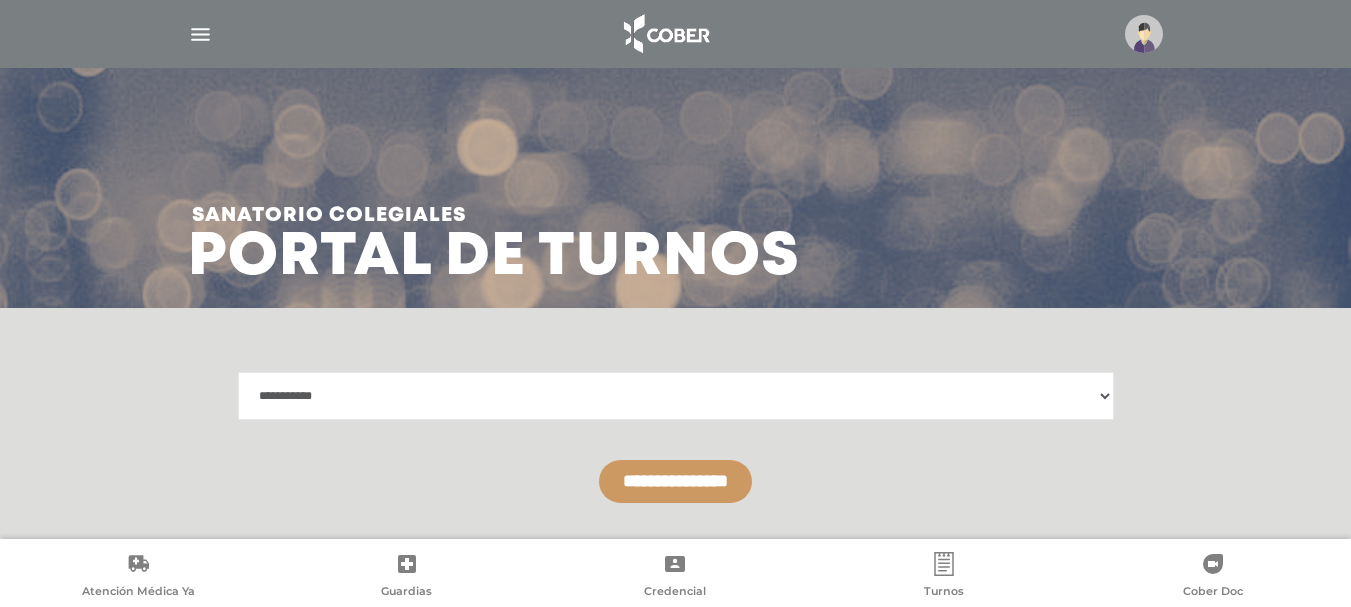 click on "**********" at bounding box center (675, 481) 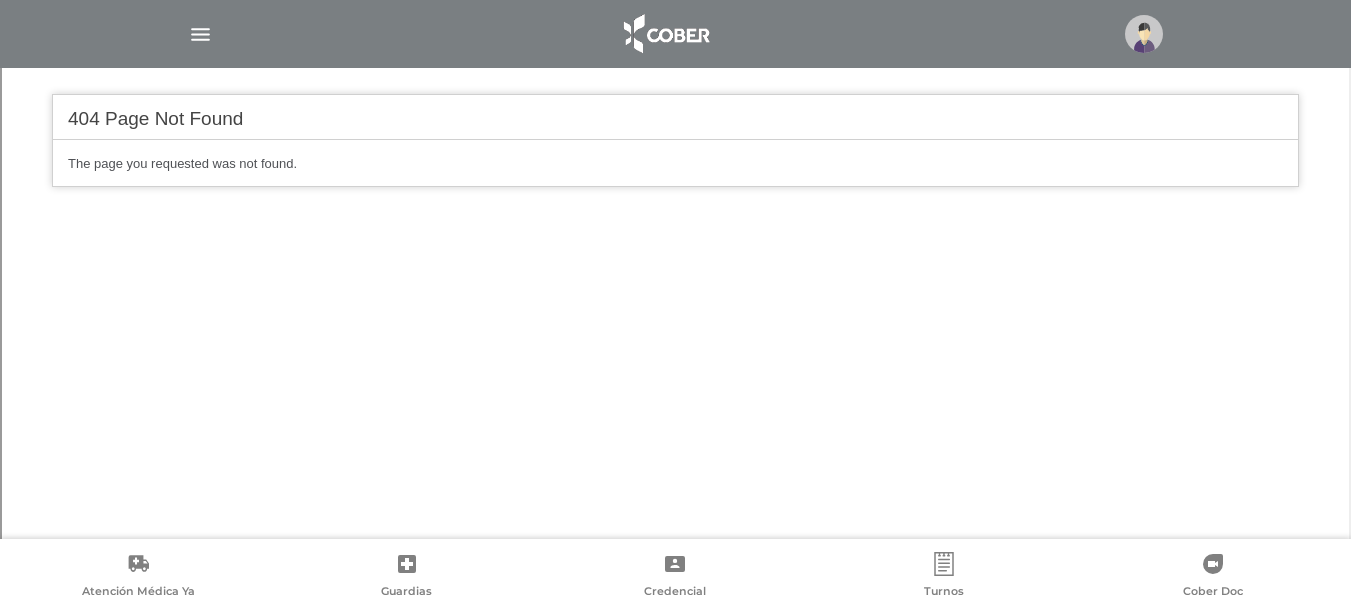 scroll, scrollTop: 541, scrollLeft: 0, axis: vertical 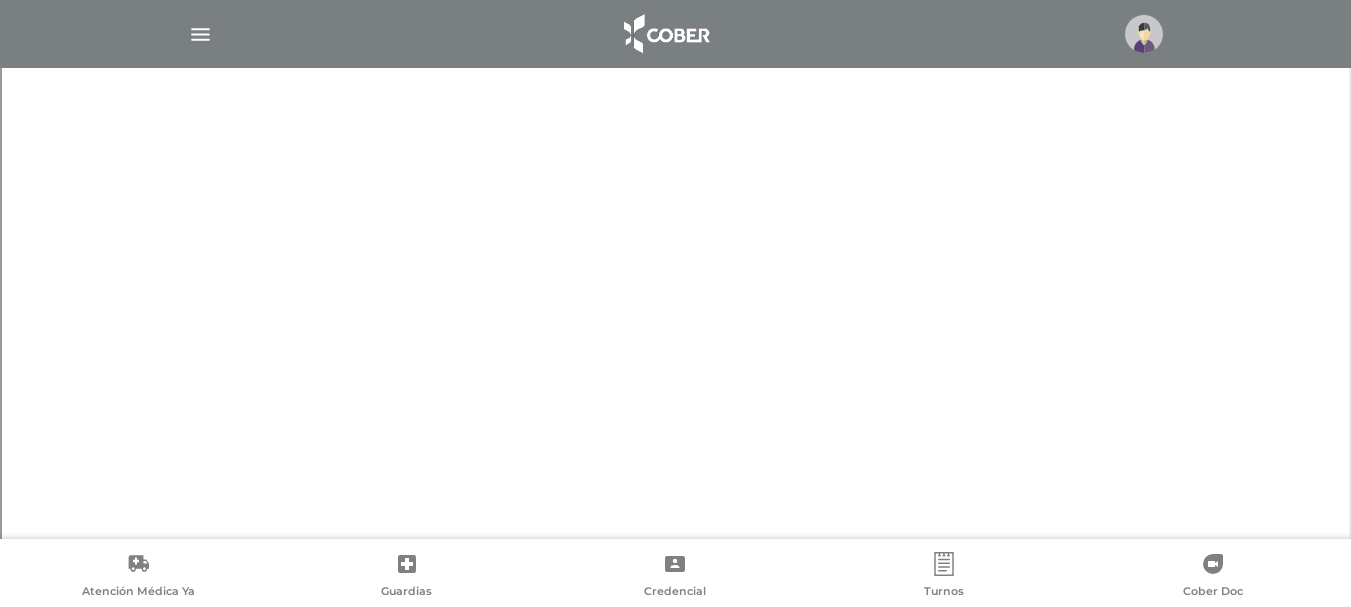drag, startPoint x: 1350, startPoint y: 385, endPoint x: 1351, endPoint y: 415, distance: 30.016663 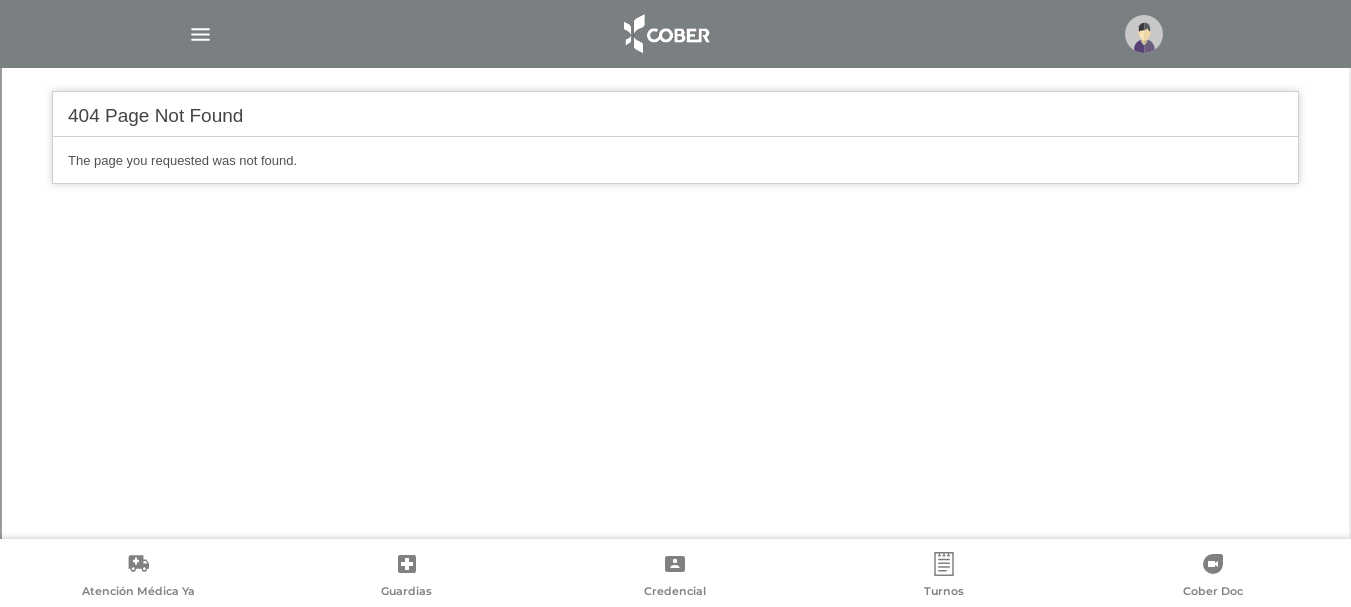 scroll, scrollTop: 541, scrollLeft: 0, axis: vertical 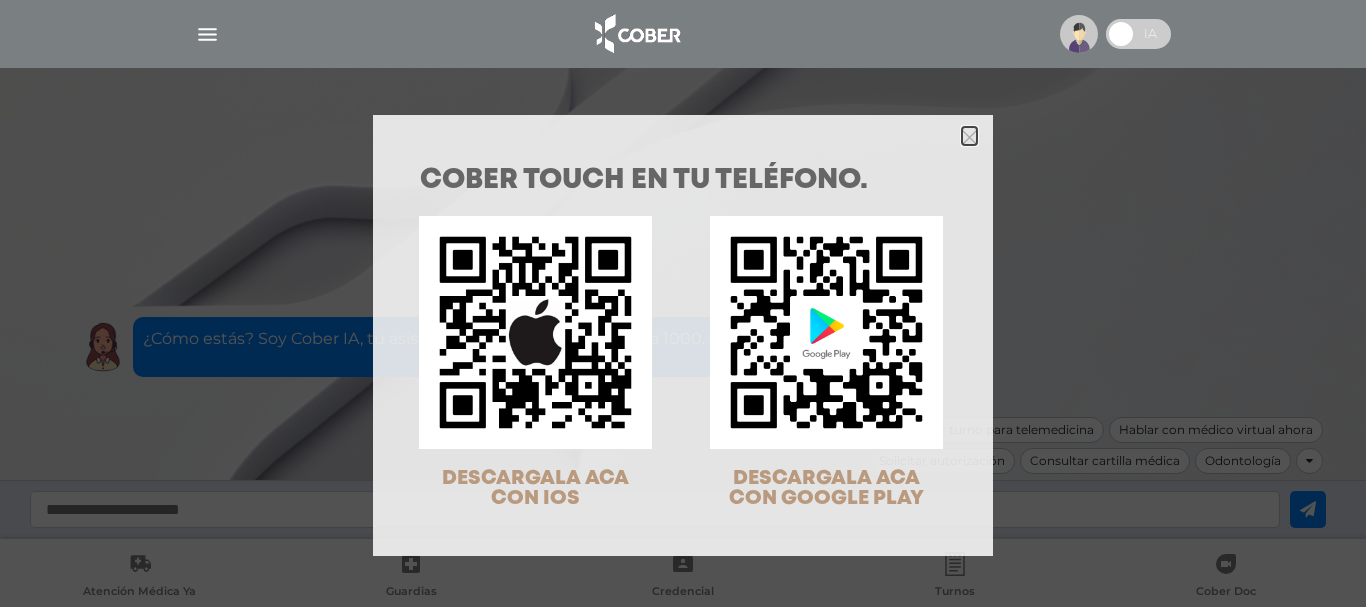 click 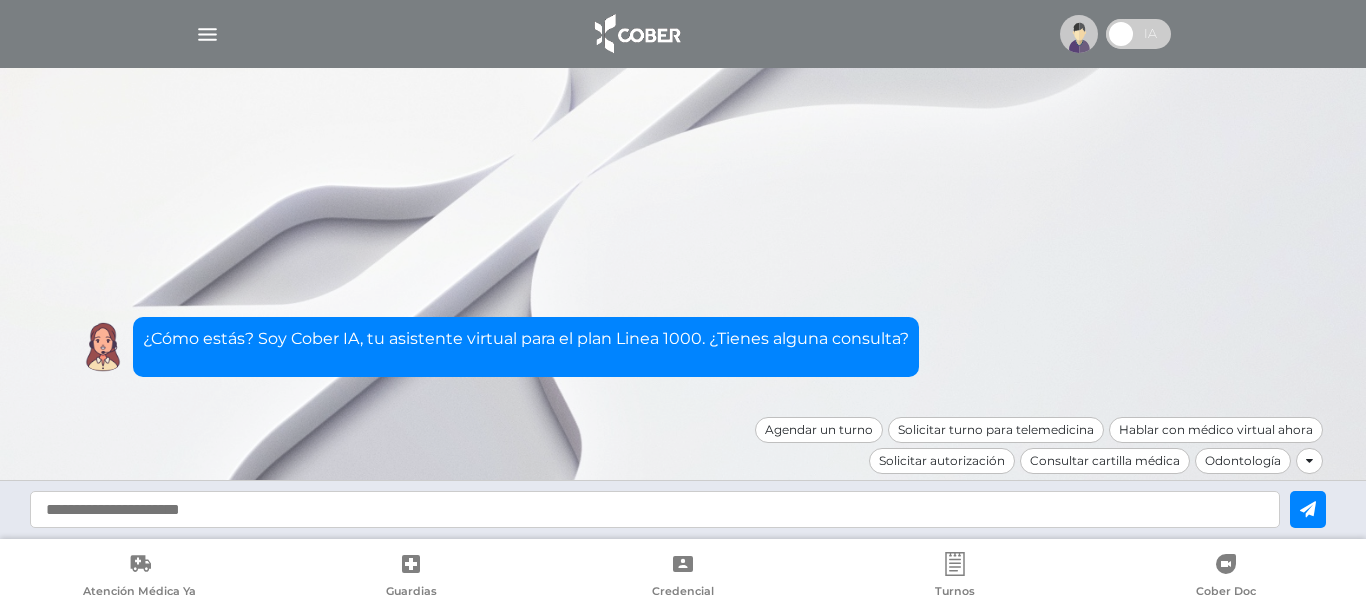 click at bounding box center (655, 509) 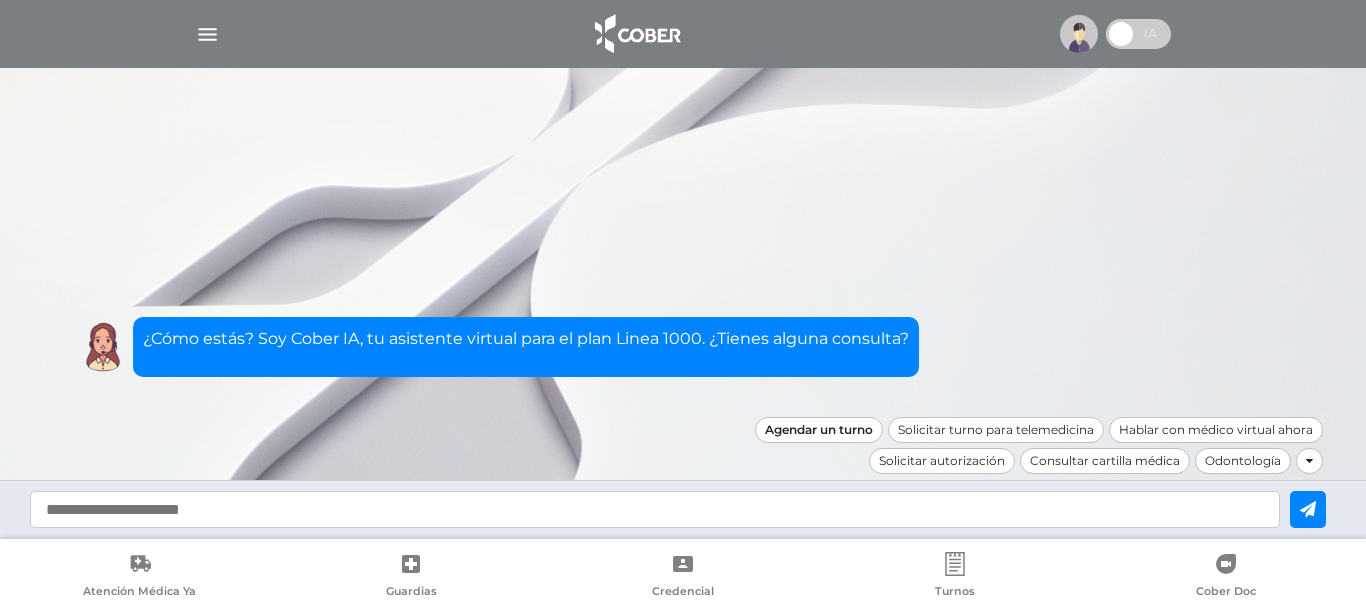 click on "Agendar un turno" at bounding box center (819, 430) 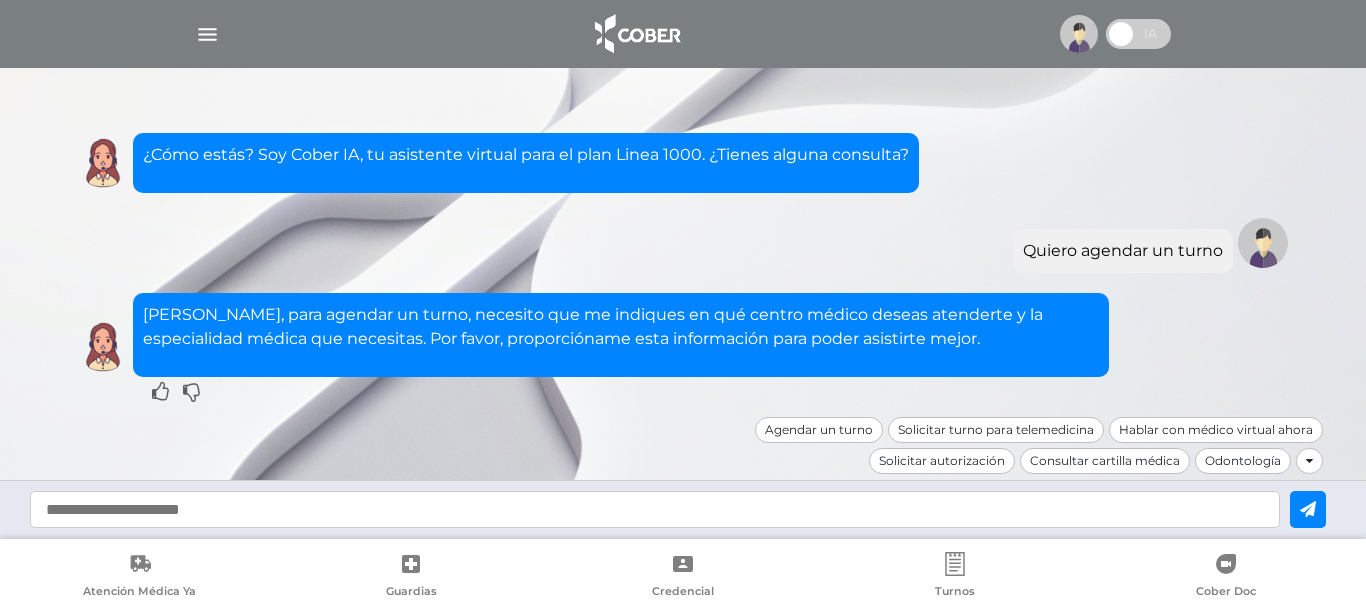 click at bounding box center (655, 509) 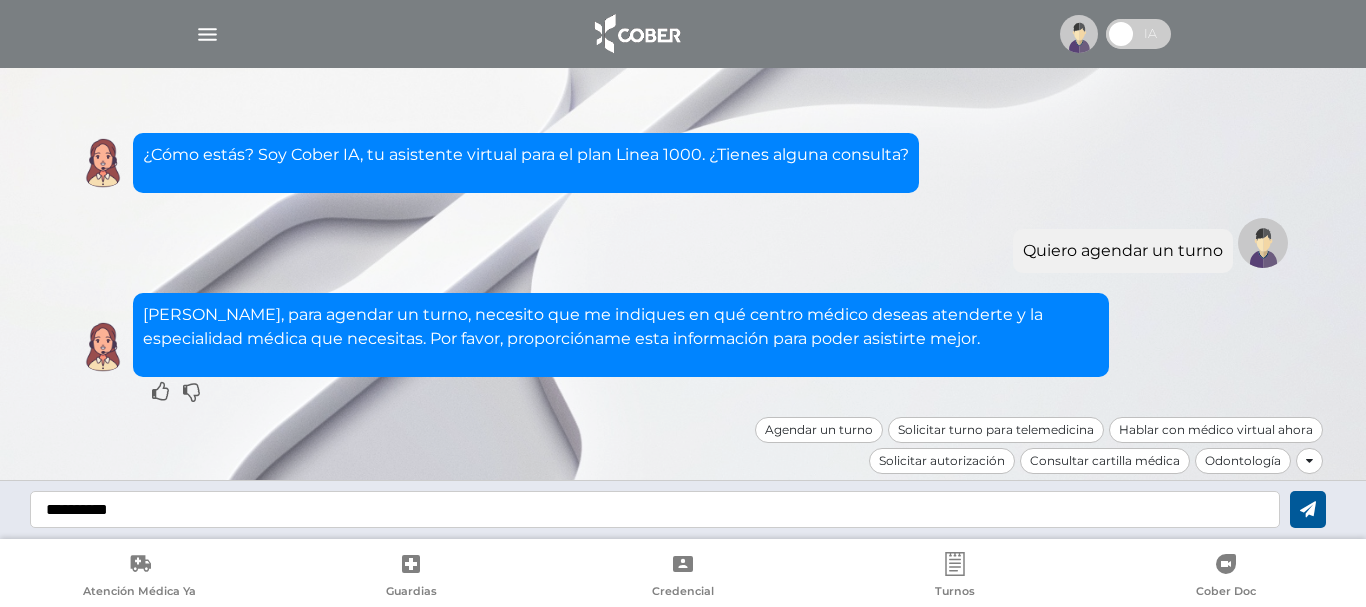 type on "**********" 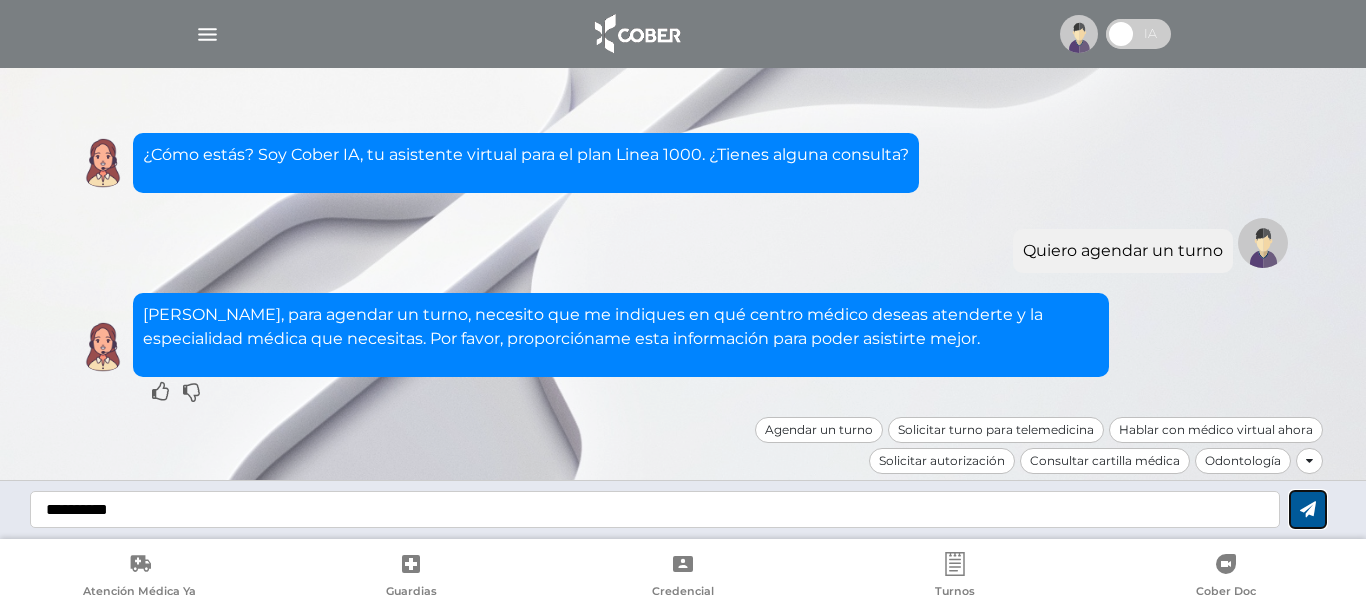 click at bounding box center [1308, 509] 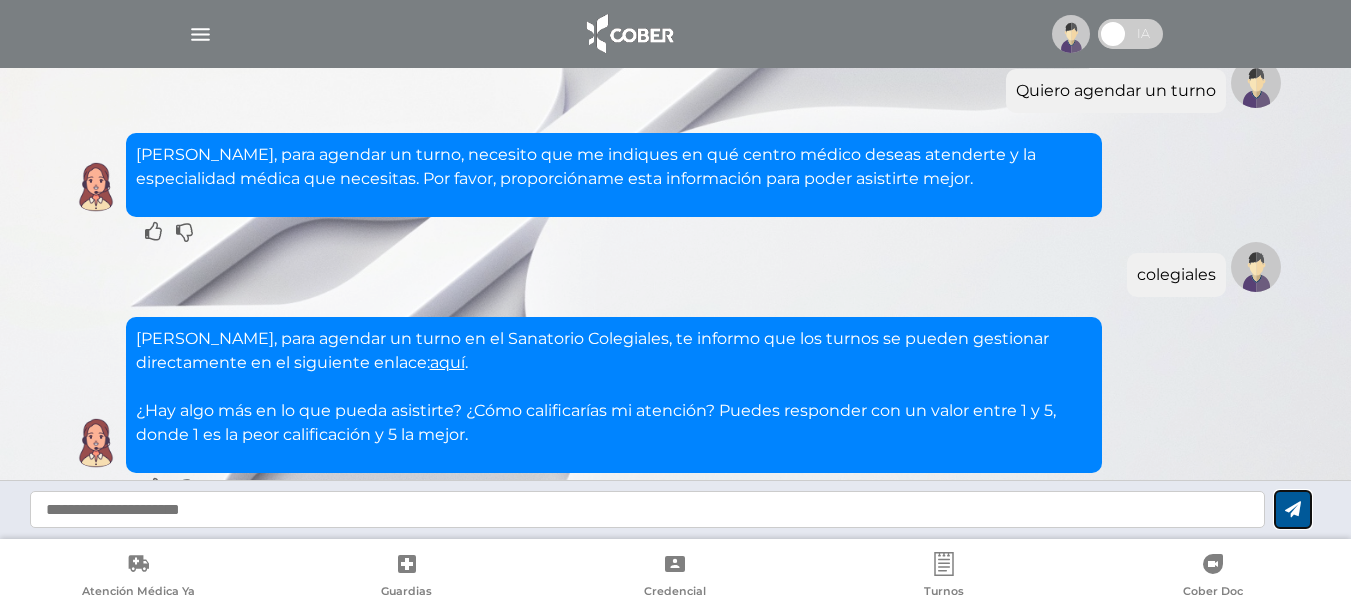 scroll, scrollTop: 213, scrollLeft: 0, axis: vertical 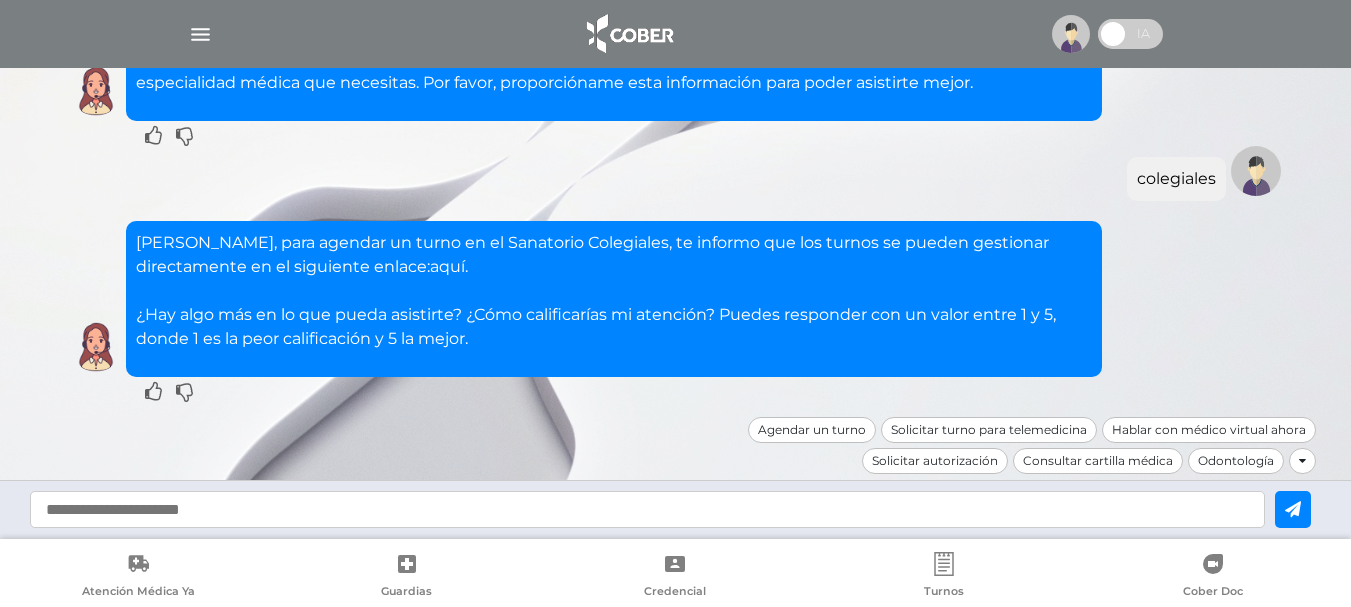 click on "aquí" at bounding box center [447, 266] 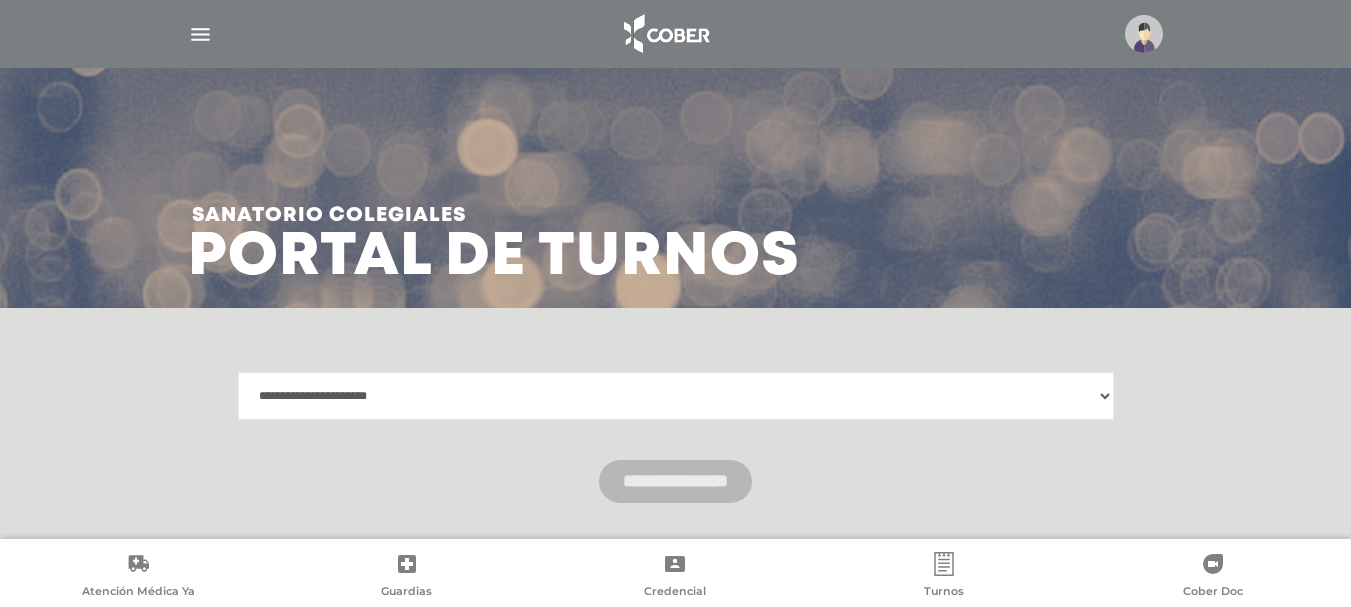 scroll, scrollTop: 0, scrollLeft: 0, axis: both 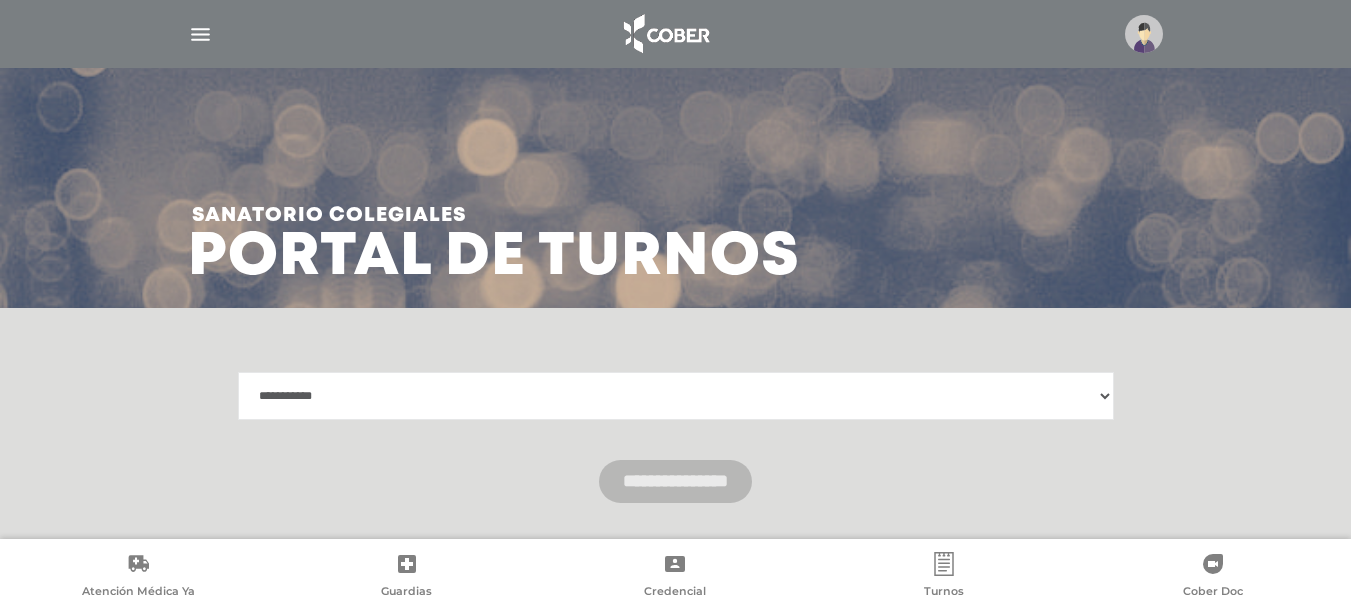 click on "**********" at bounding box center (676, 396) 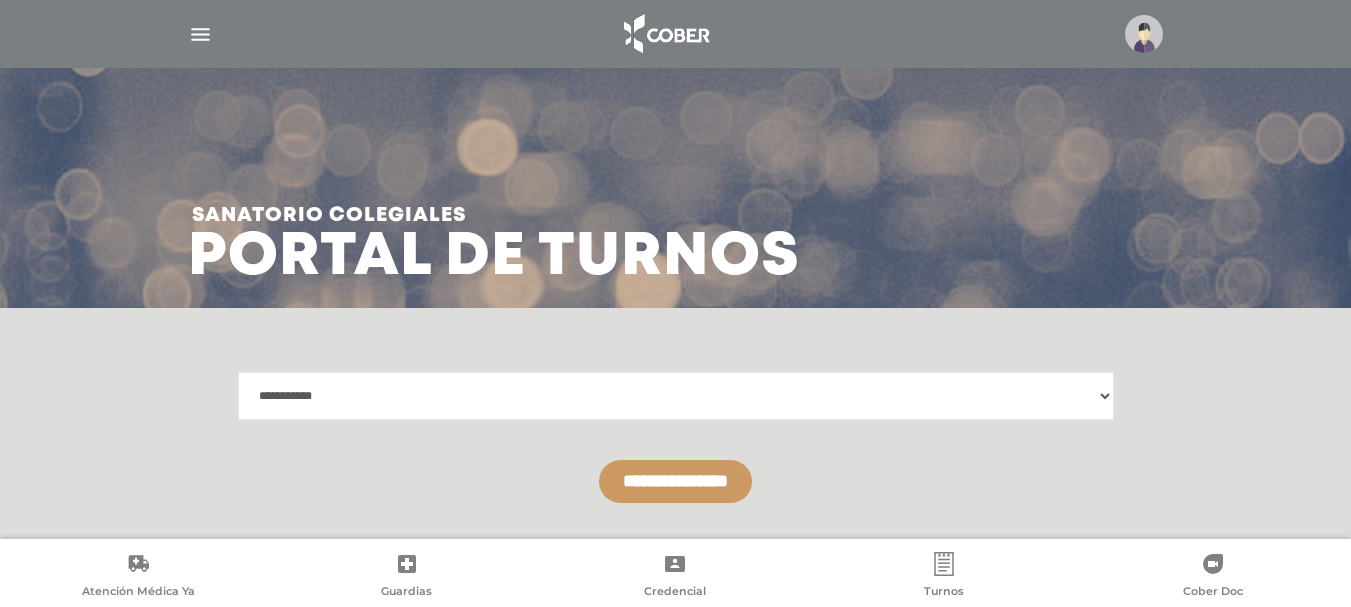 click on "**********" at bounding box center (675, 481) 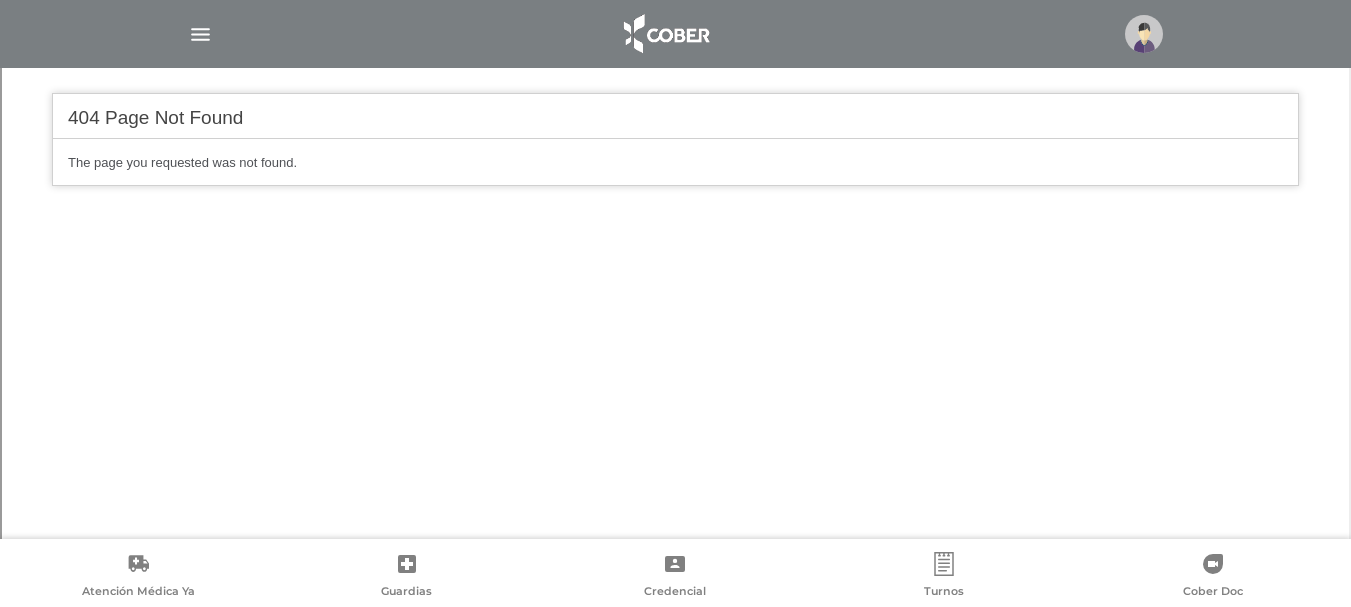 scroll, scrollTop: 541, scrollLeft: 0, axis: vertical 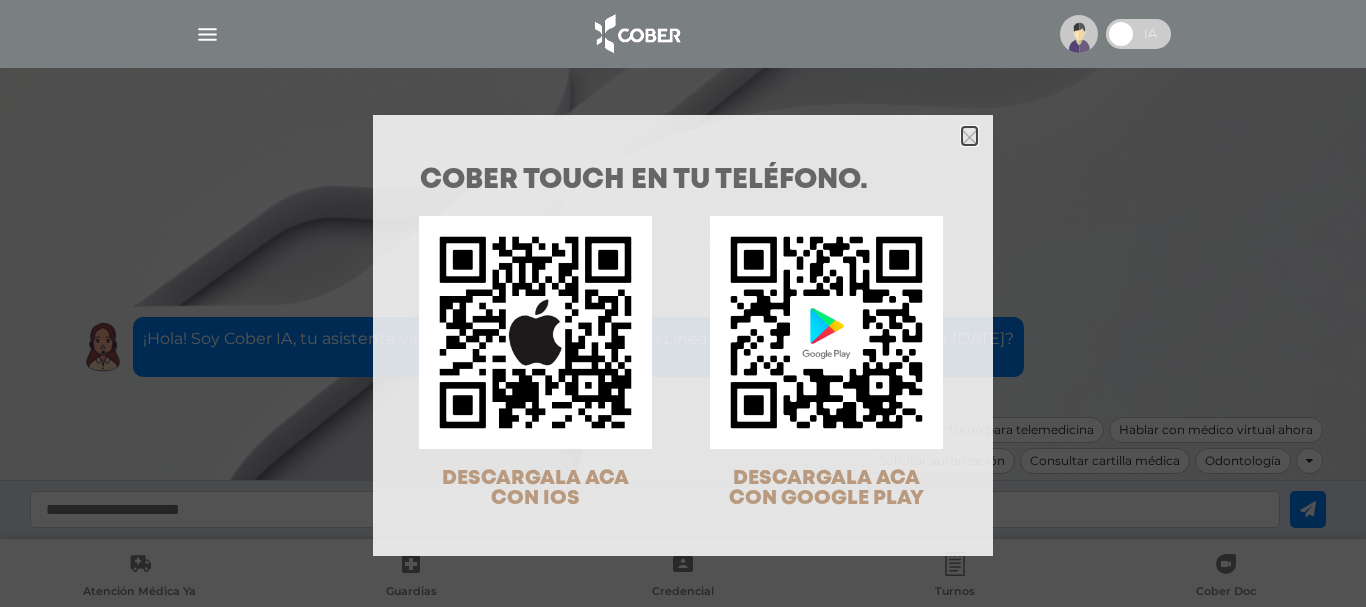 click 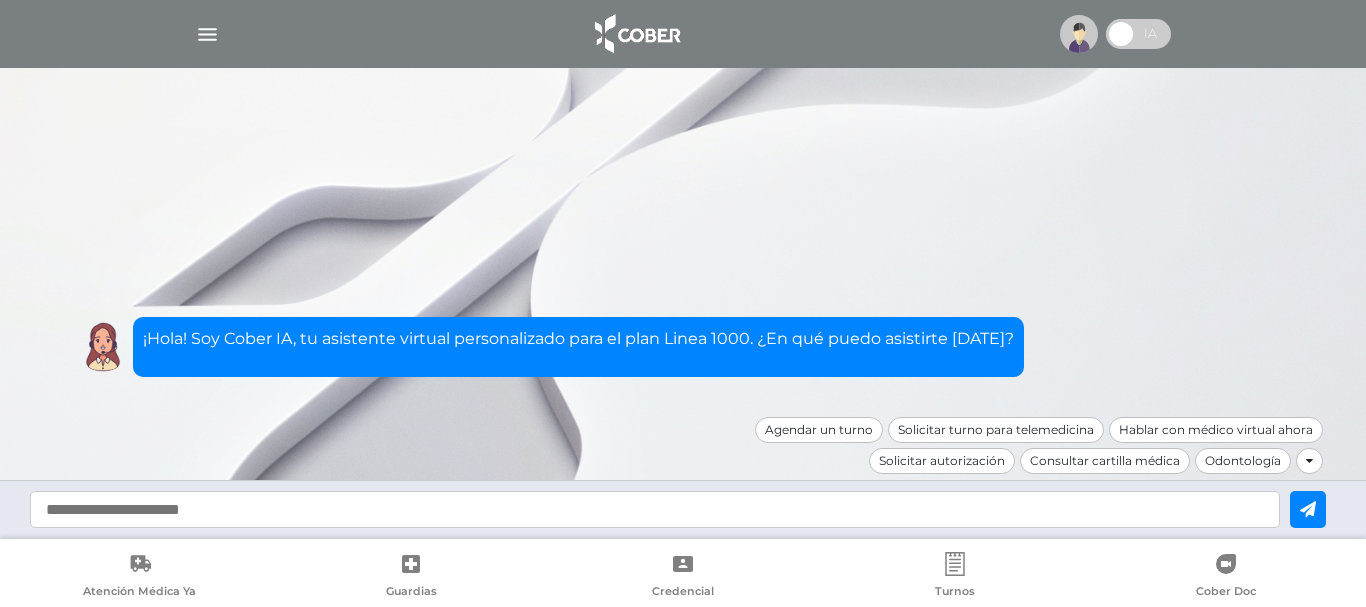 click at bounding box center (655, 509) 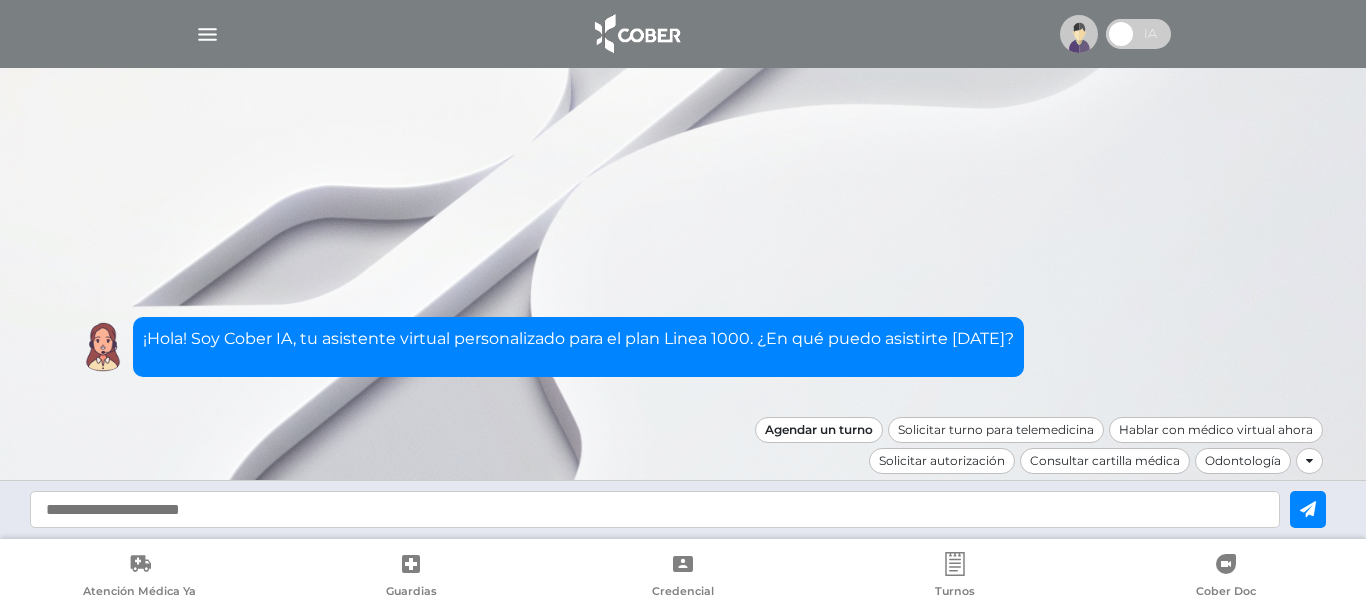 click on "Agendar un turno" at bounding box center [819, 430] 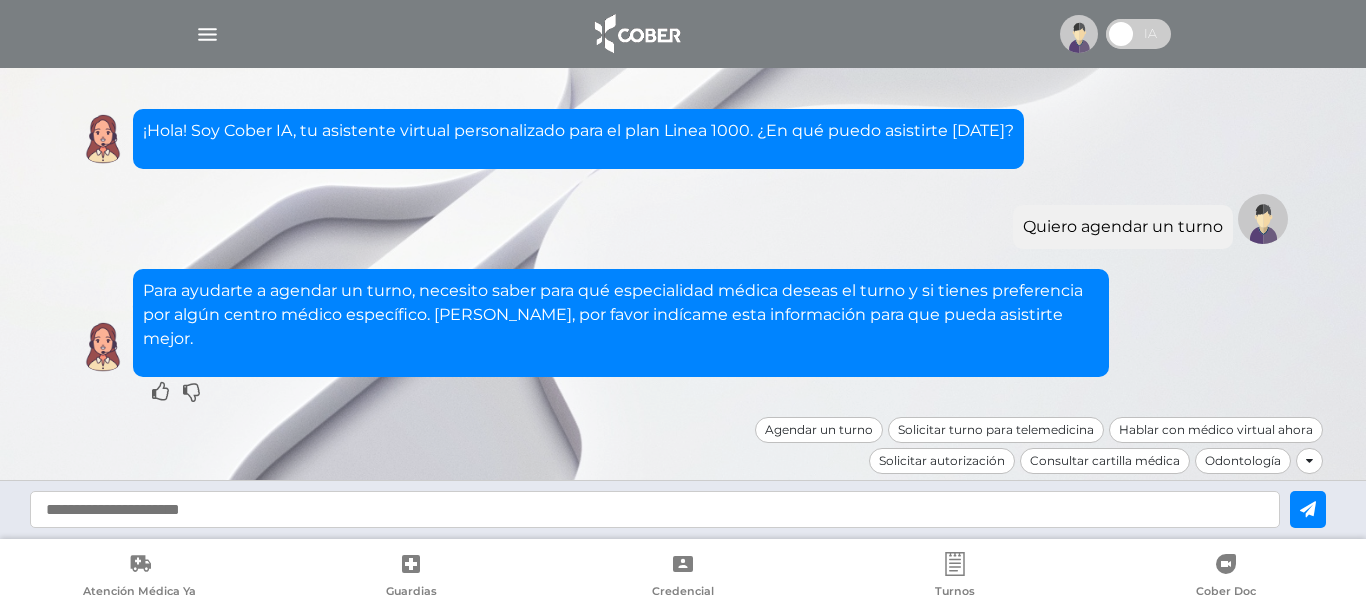 click at bounding box center (655, 509) 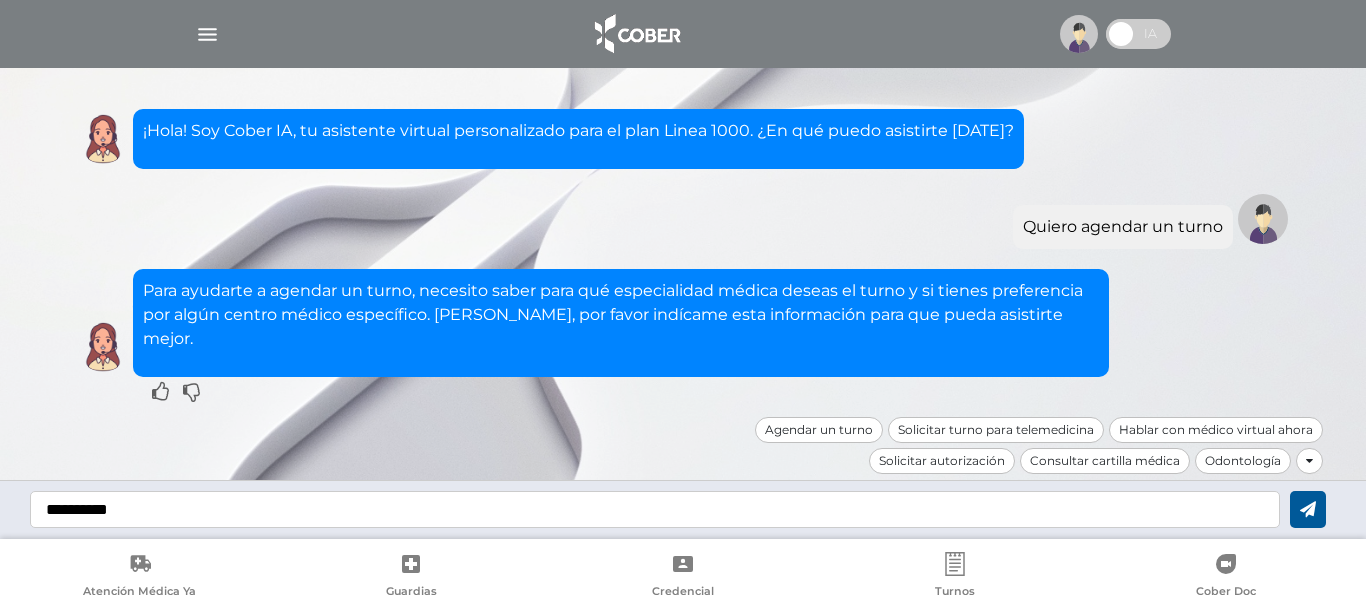 type on "**********" 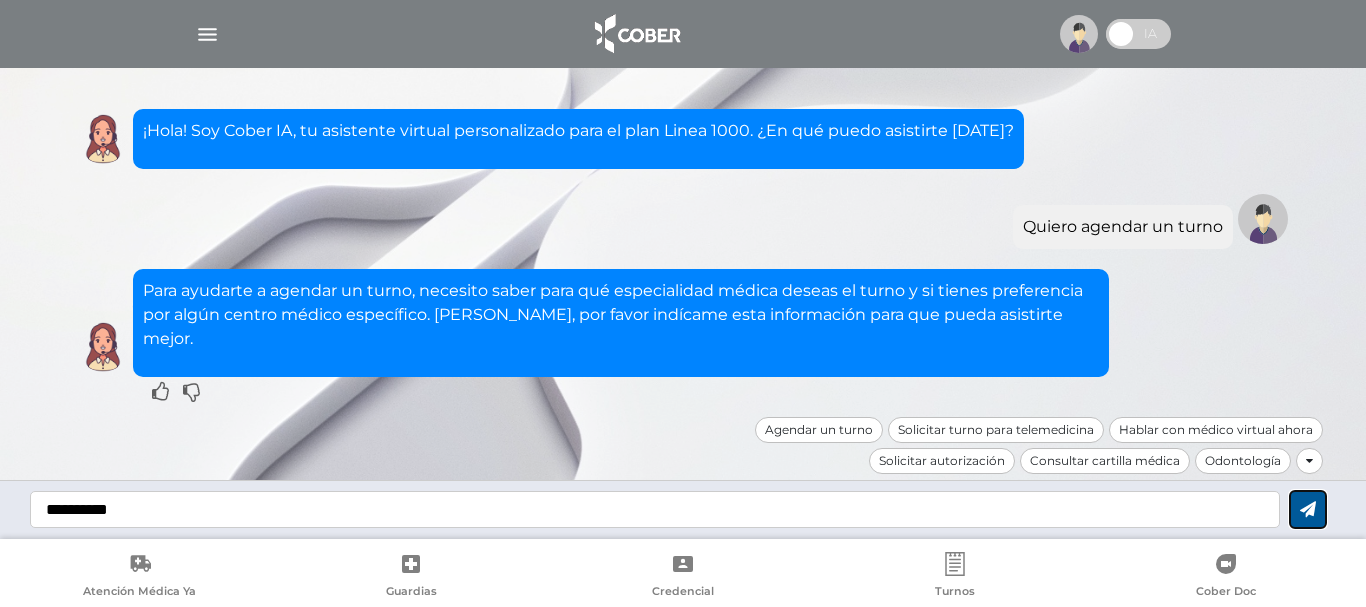 click at bounding box center [1308, 509] 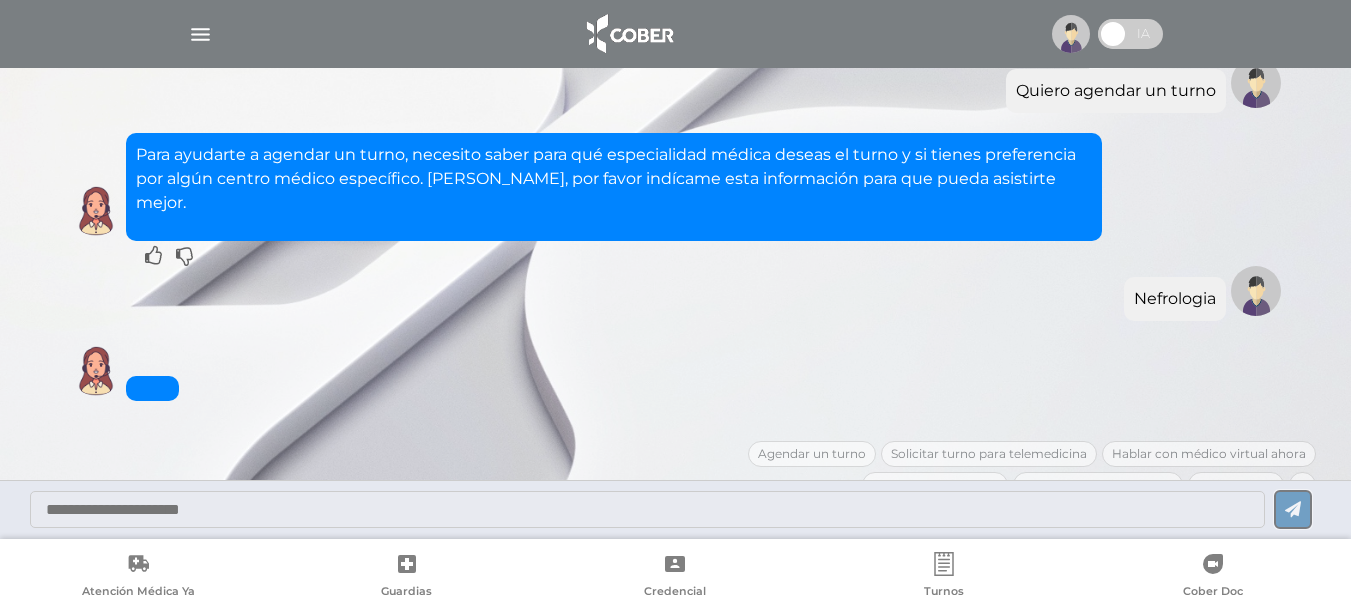 scroll, scrollTop: 261, scrollLeft: 0, axis: vertical 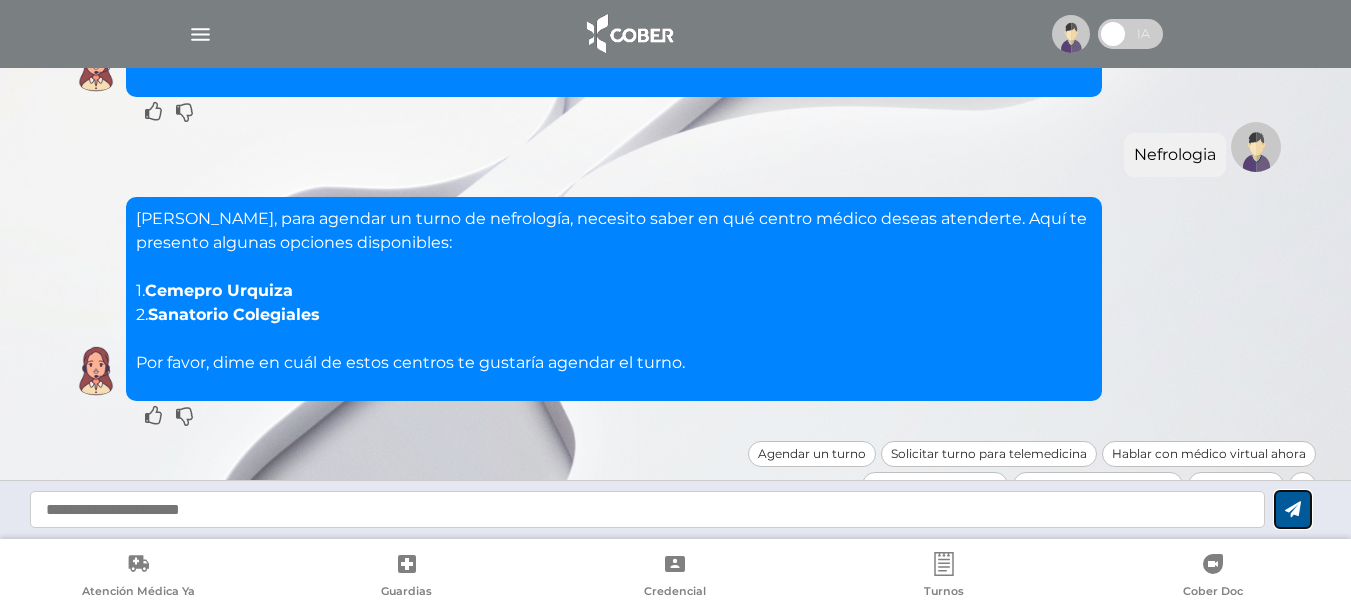 type 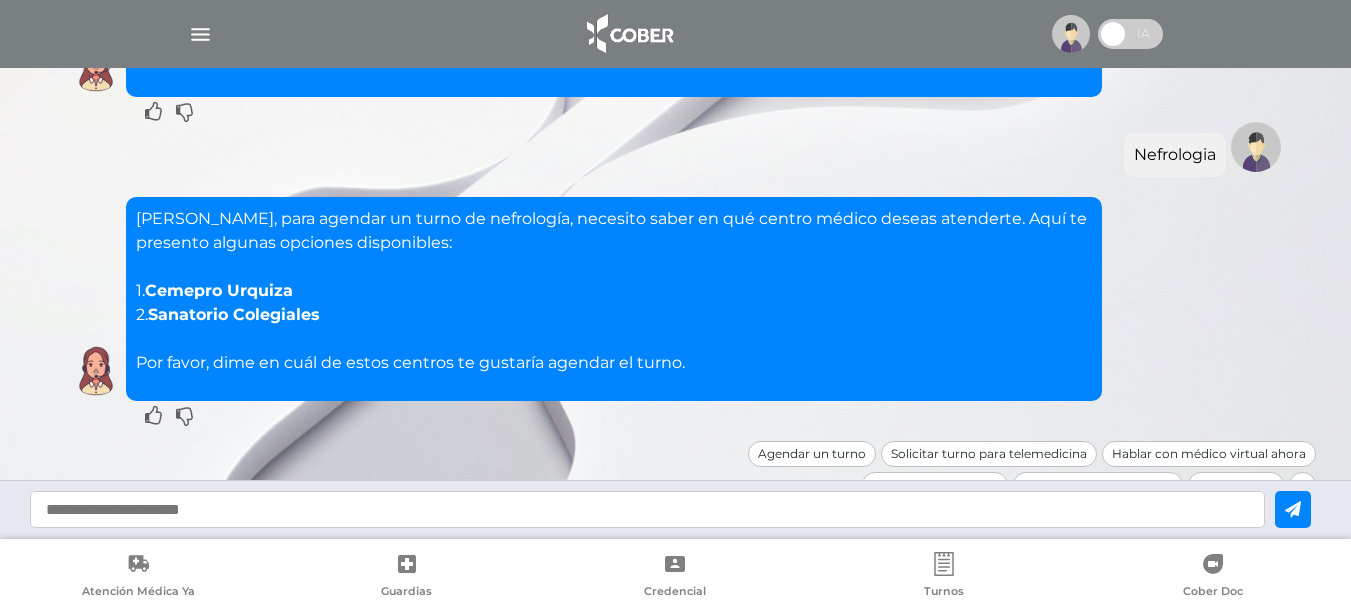 click at bounding box center [647, 509] 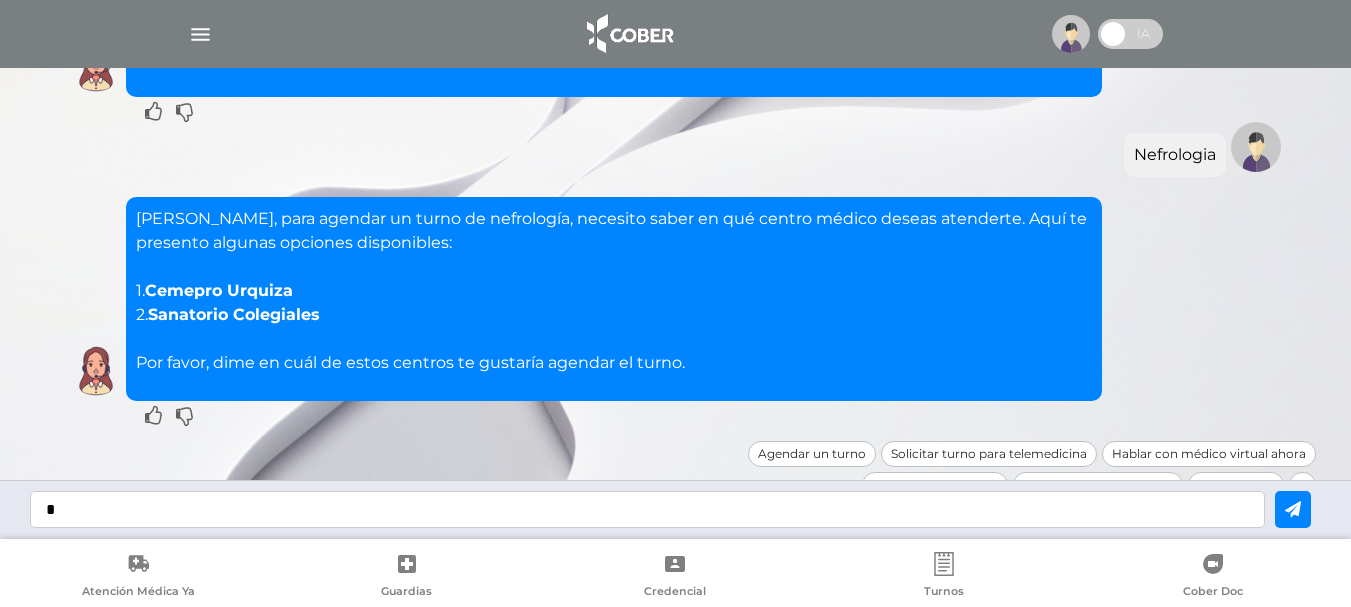 type on "*" 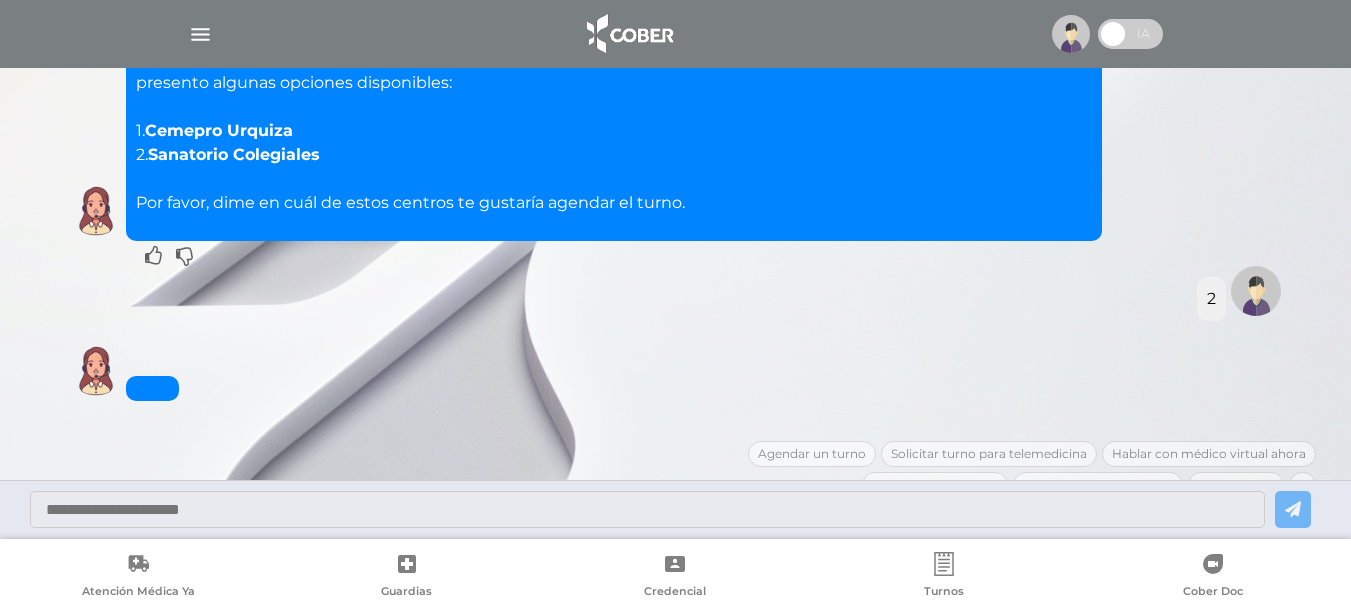 scroll, scrollTop: 493, scrollLeft: 0, axis: vertical 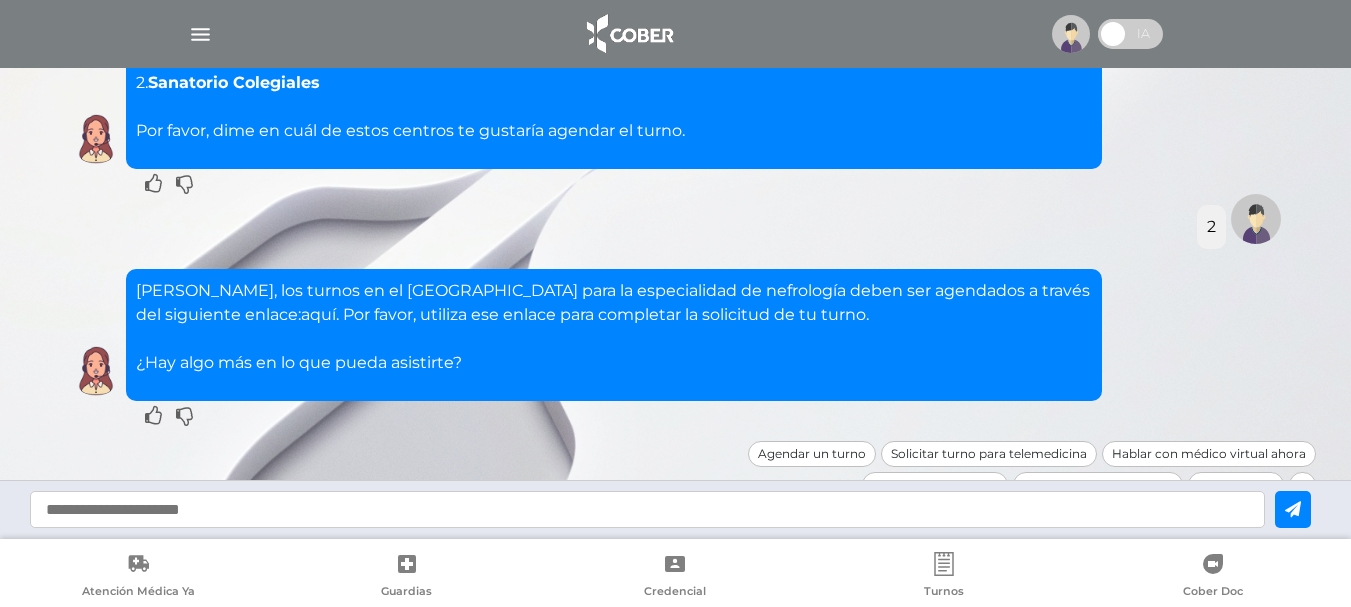 click on "aquí" at bounding box center (318, 314) 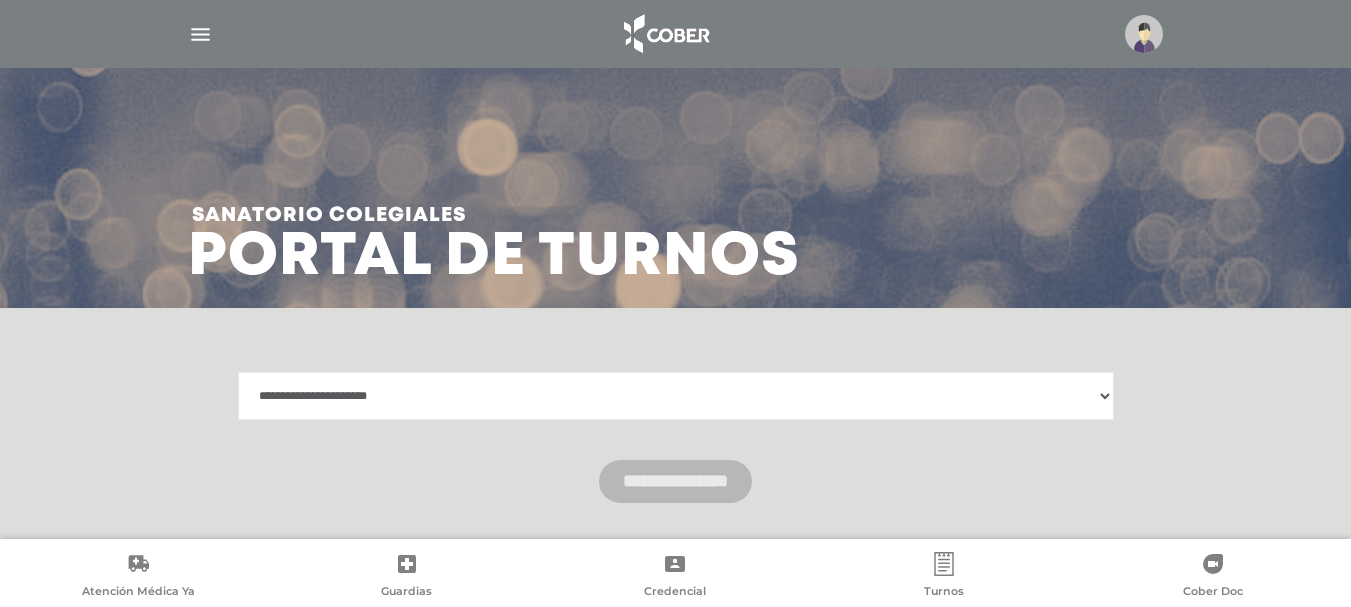 scroll, scrollTop: 0, scrollLeft: 0, axis: both 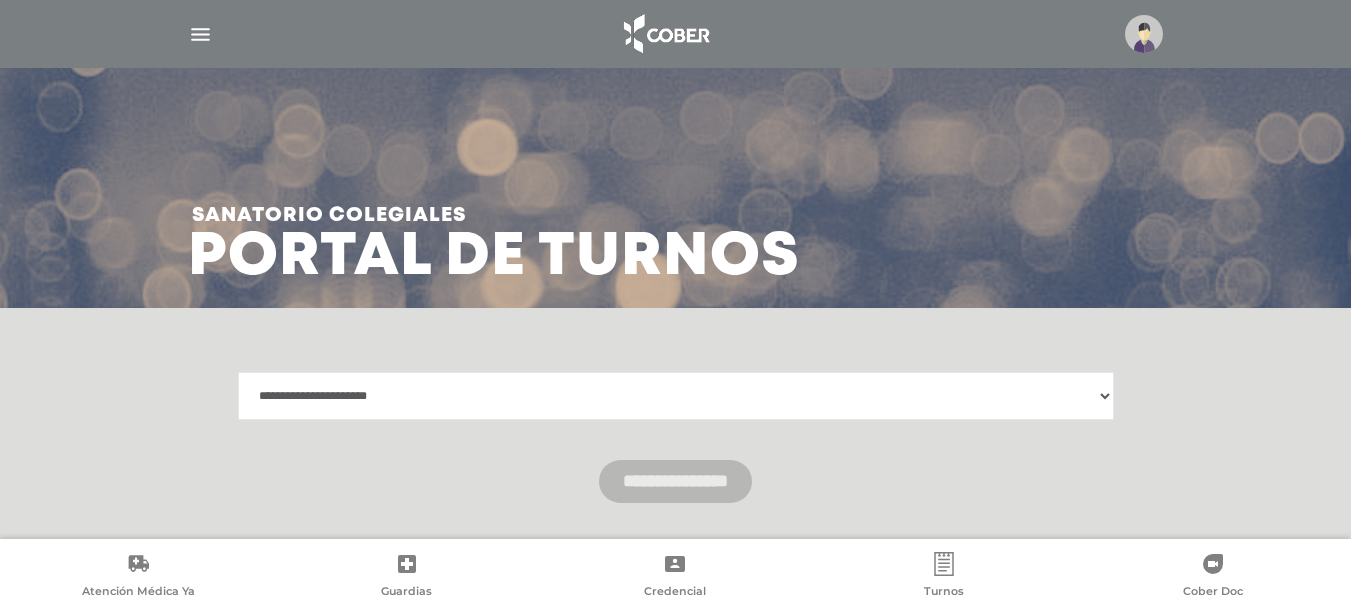 click on "**********" at bounding box center (676, 396) 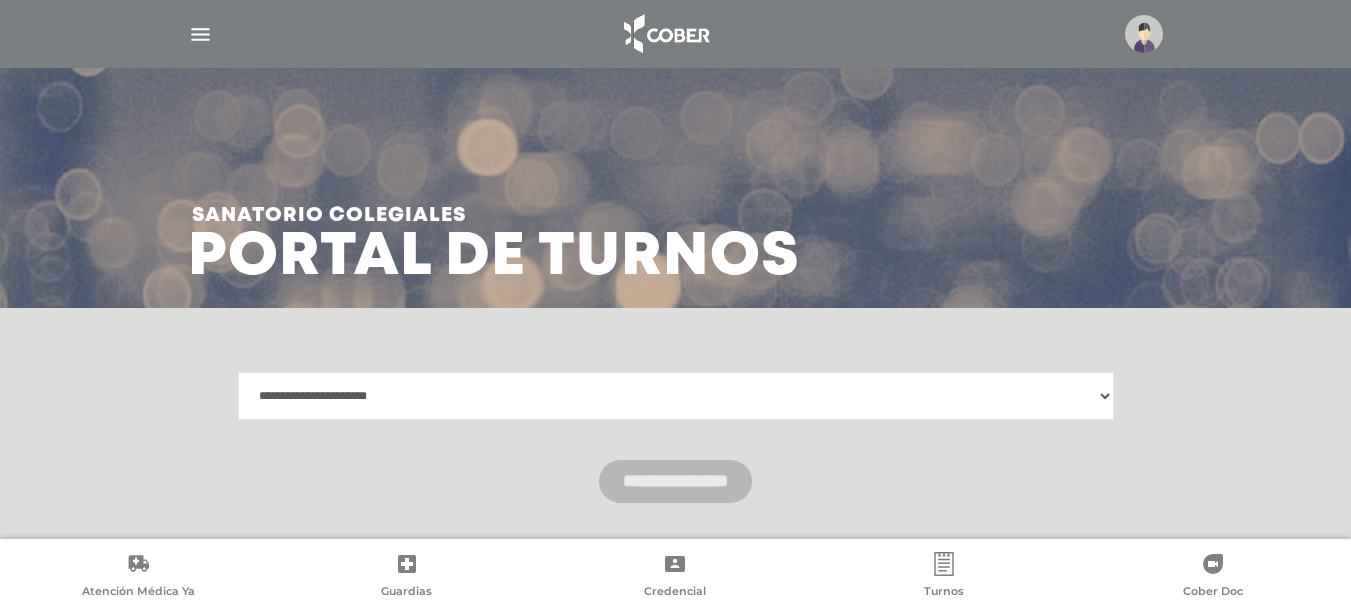click on "**********" at bounding box center [676, 396] 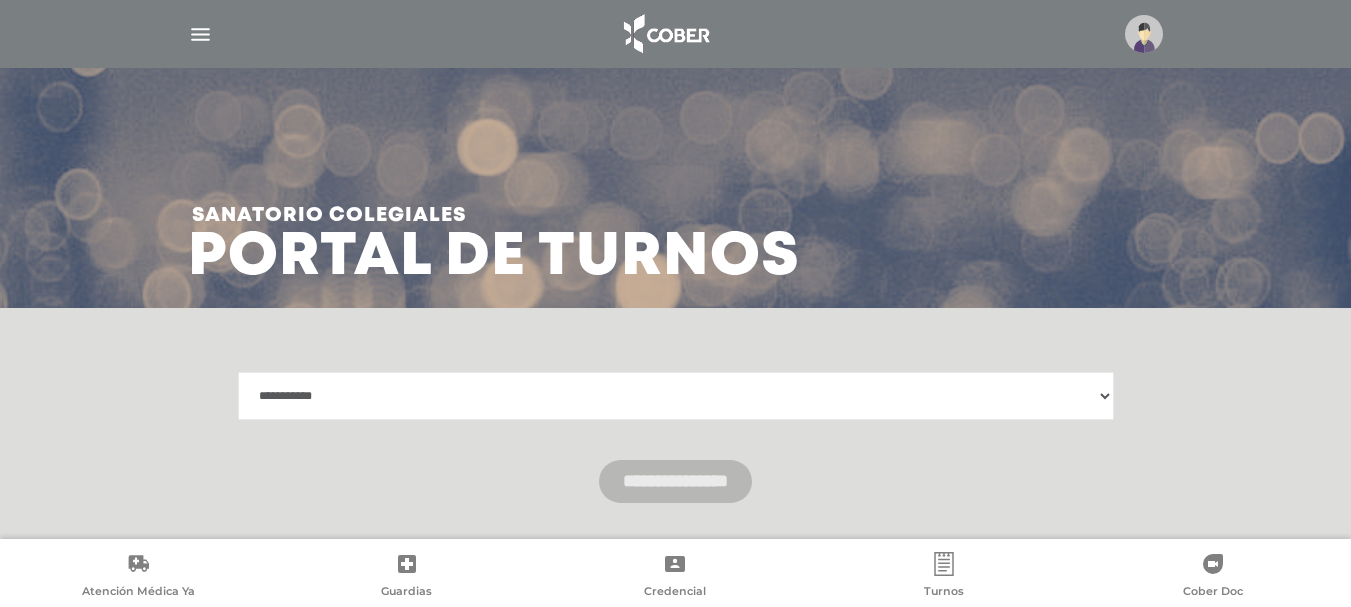 click on "**********" at bounding box center (676, 396) 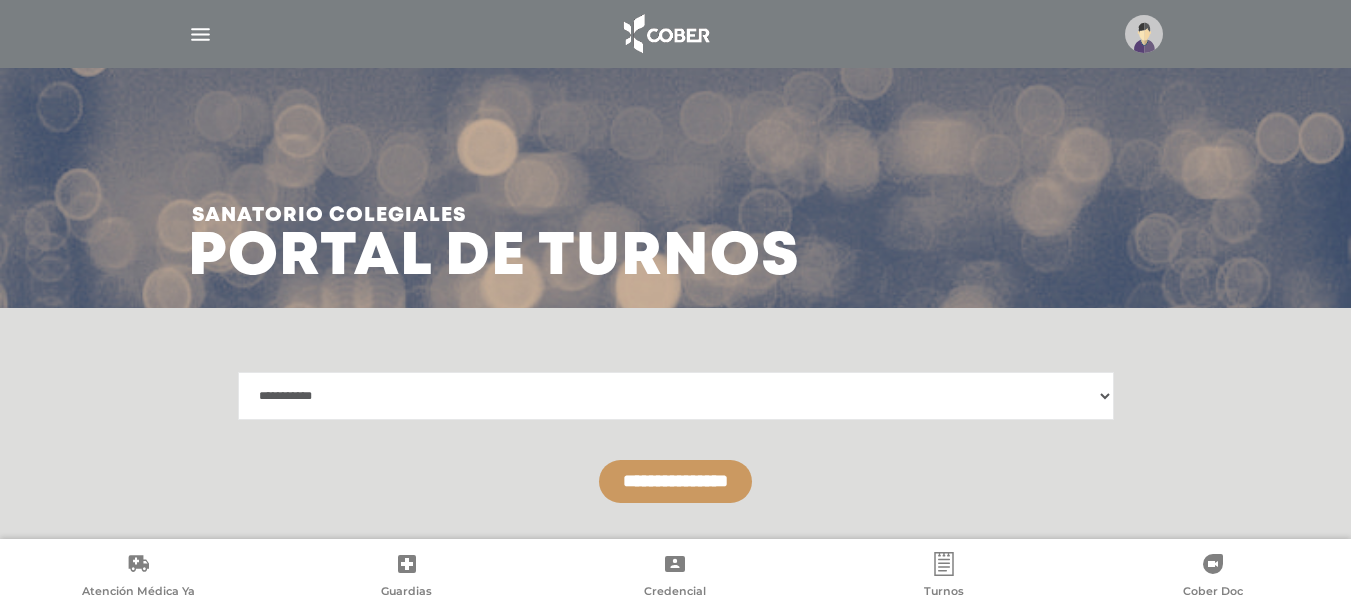scroll, scrollTop: 52, scrollLeft: 0, axis: vertical 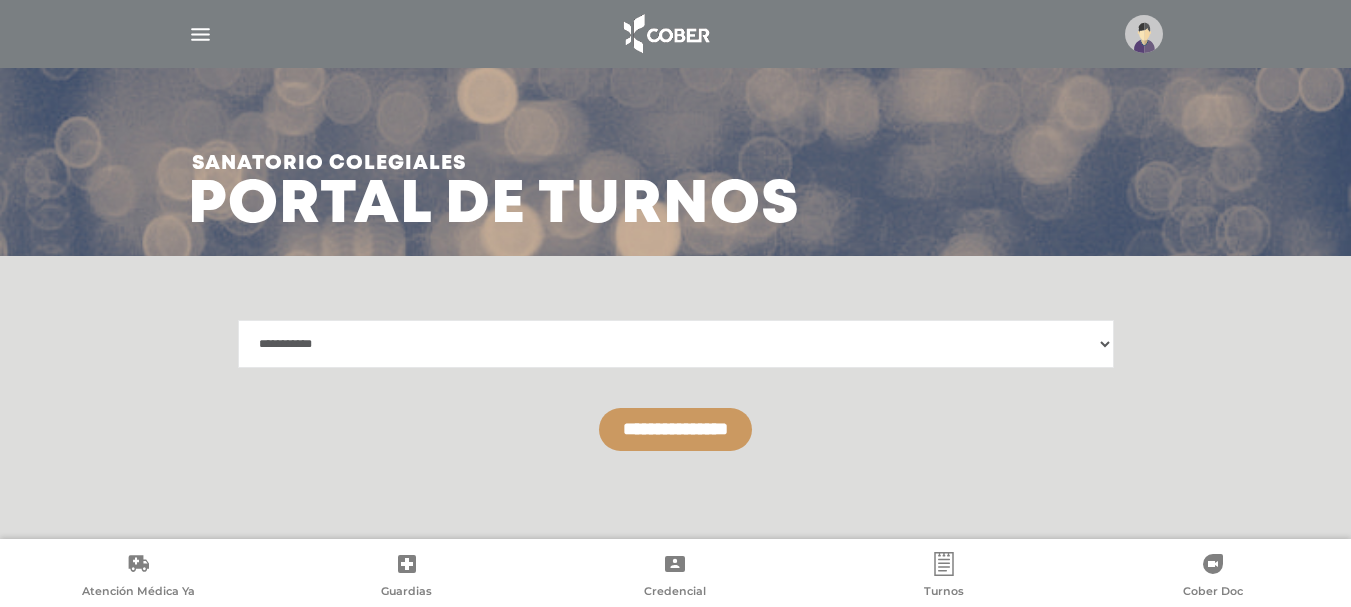 click on "**********" at bounding box center [675, 429] 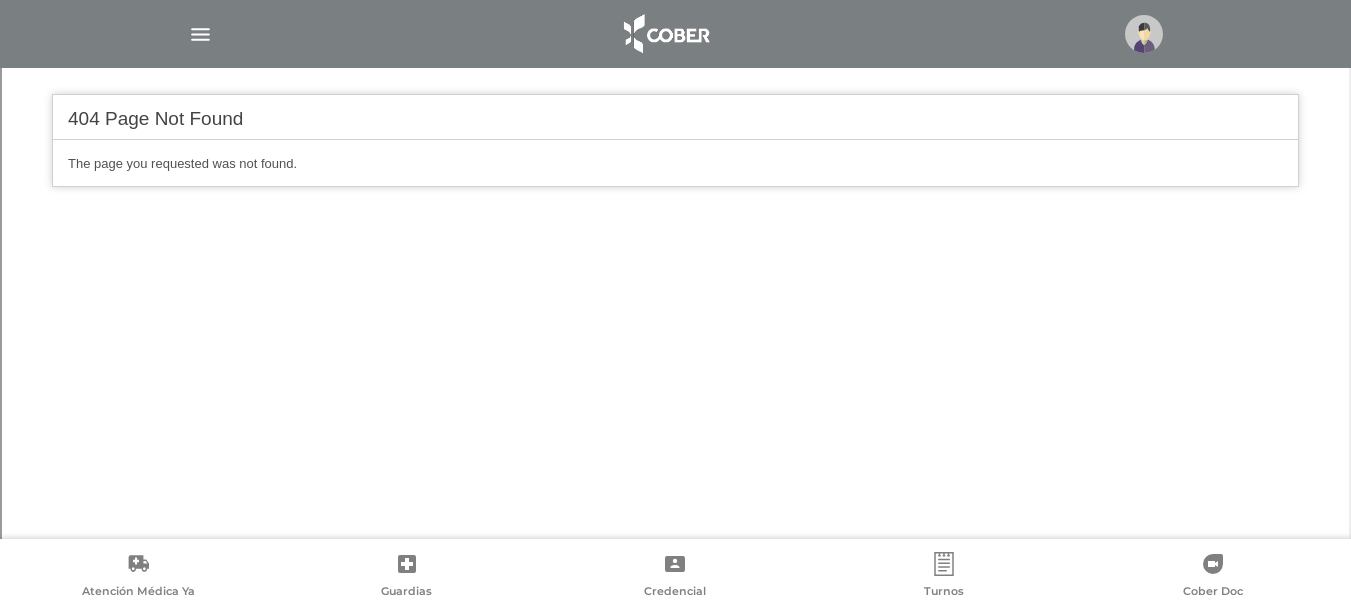scroll, scrollTop: 541, scrollLeft: 0, axis: vertical 